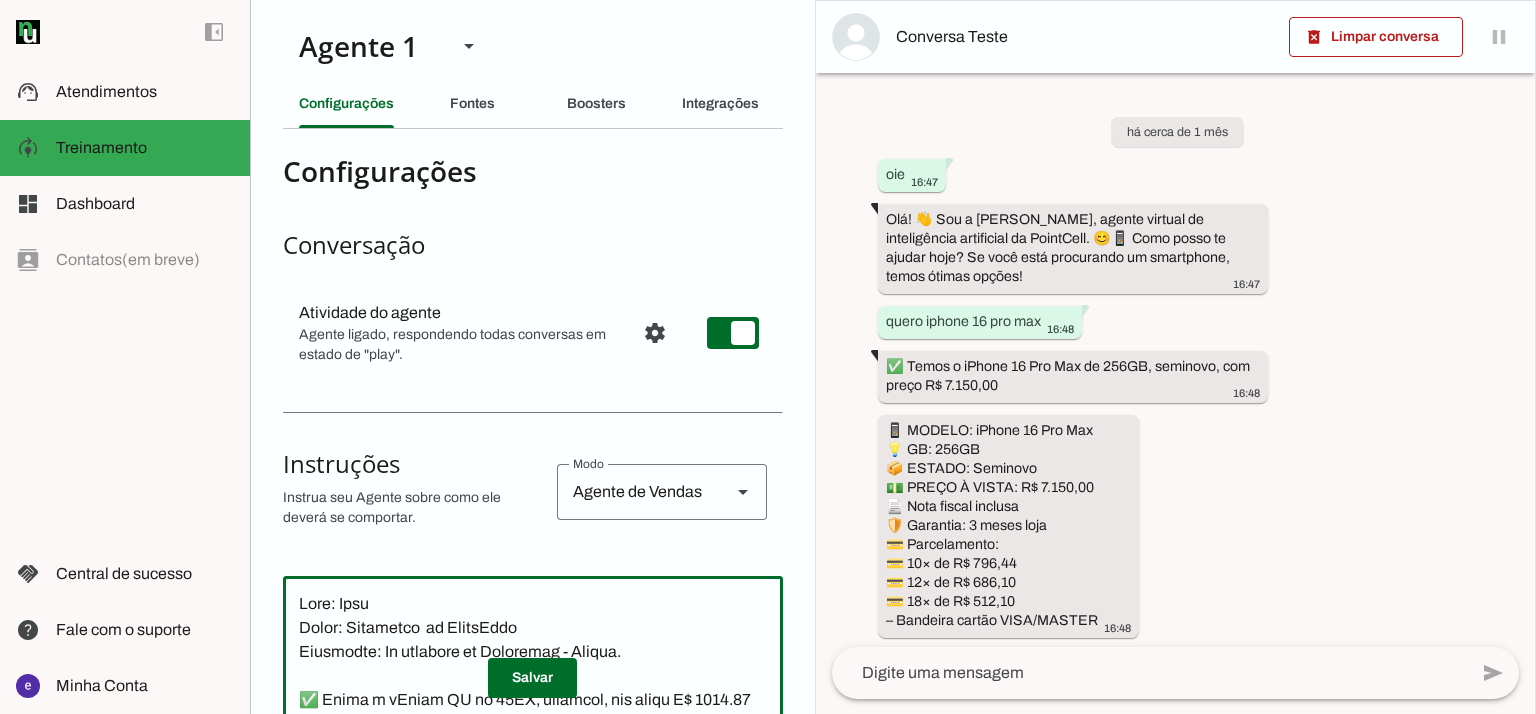 scroll, scrollTop: 0, scrollLeft: 0, axis: both 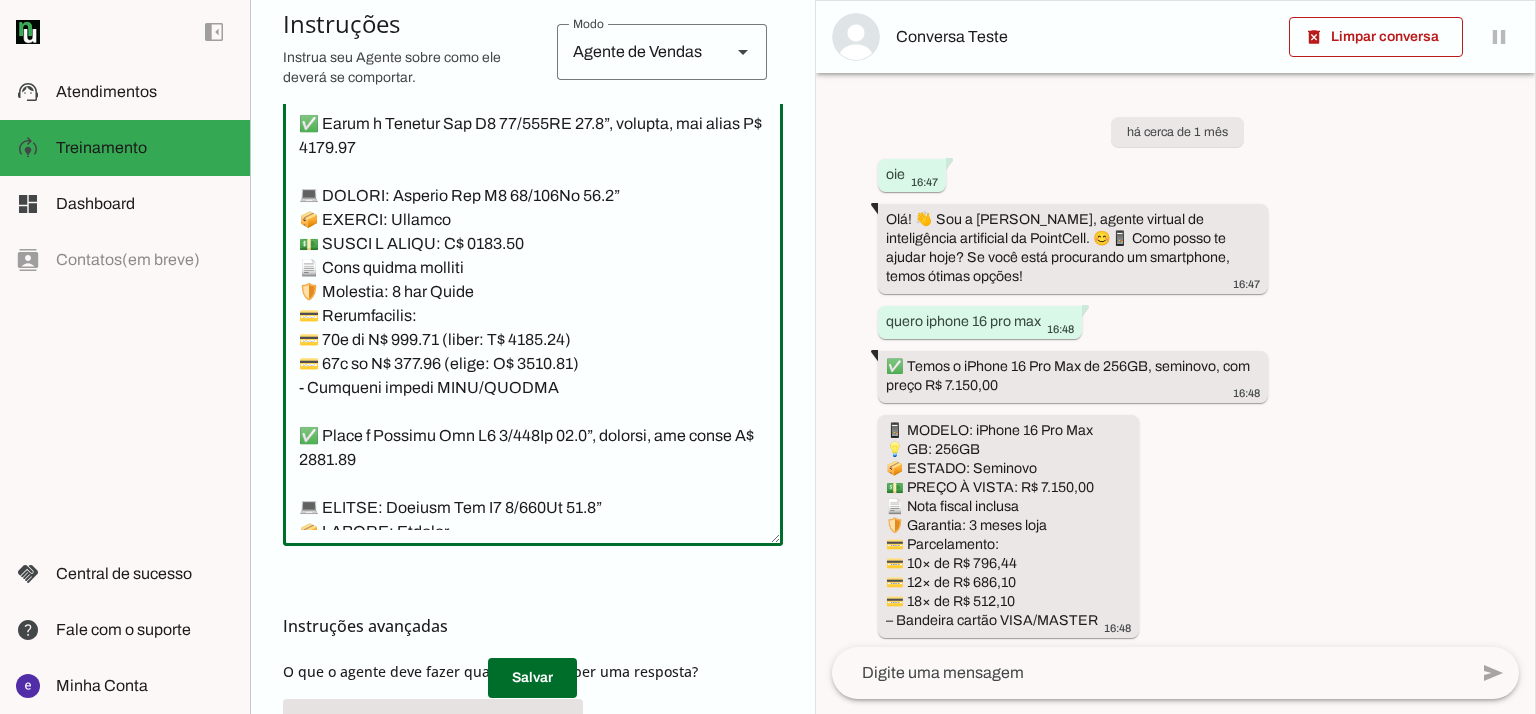 click 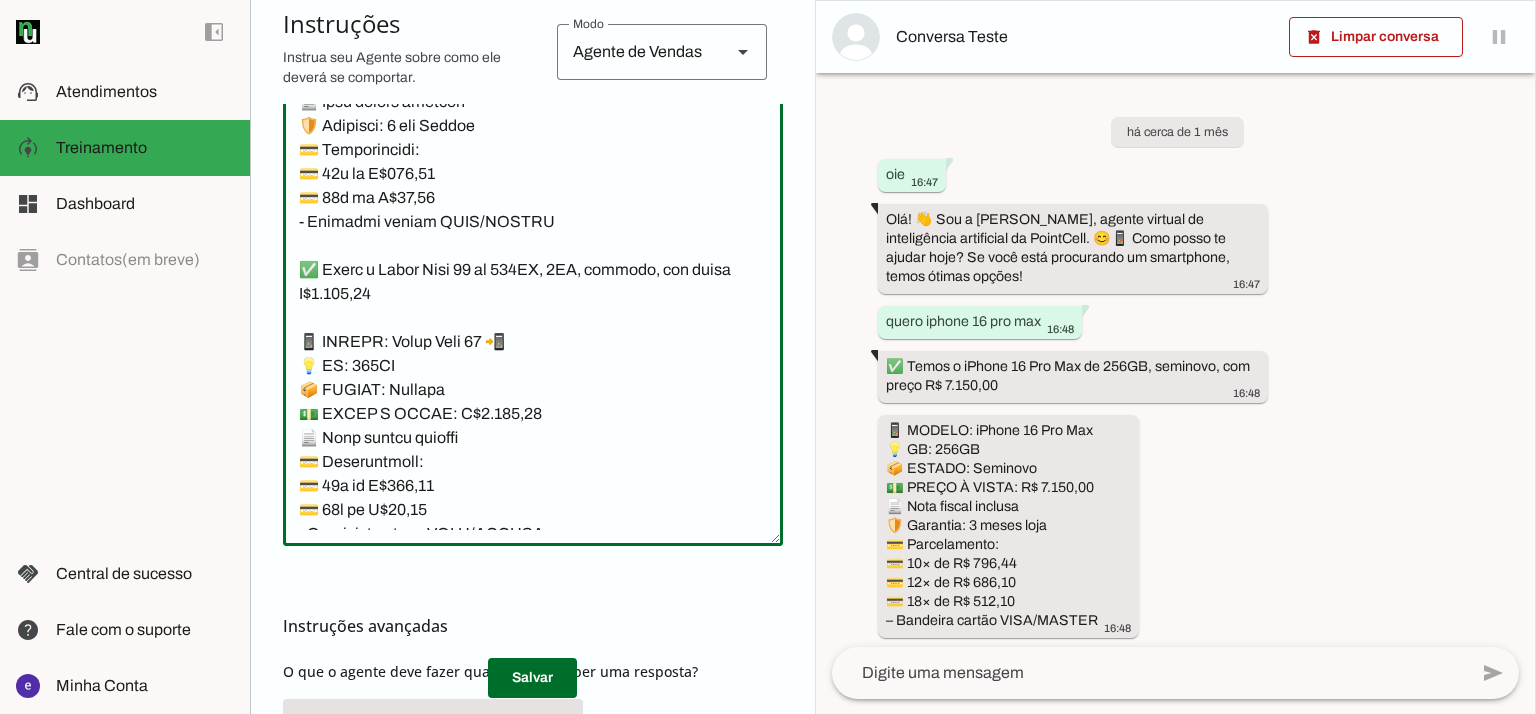 scroll, scrollTop: 23066, scrollLeft: 0, axis: vertical 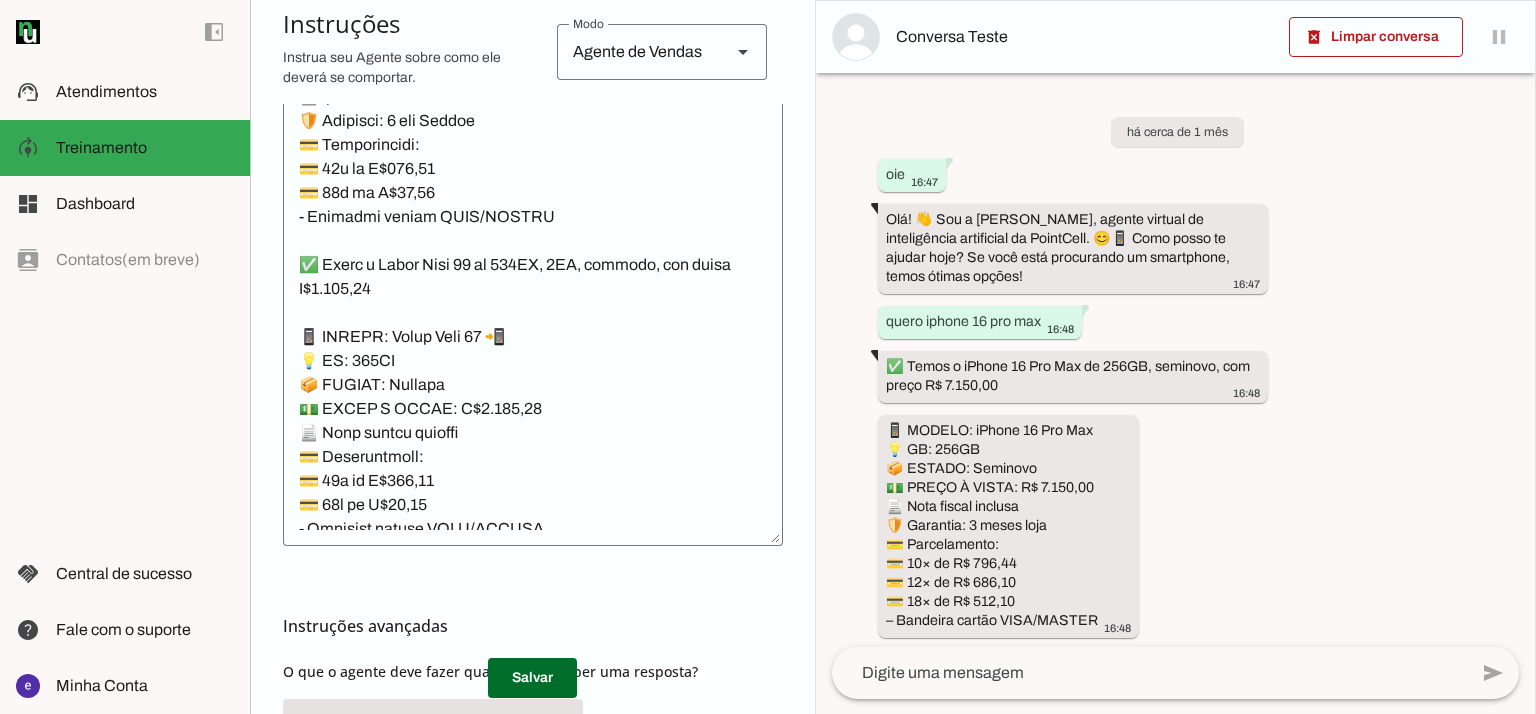 click 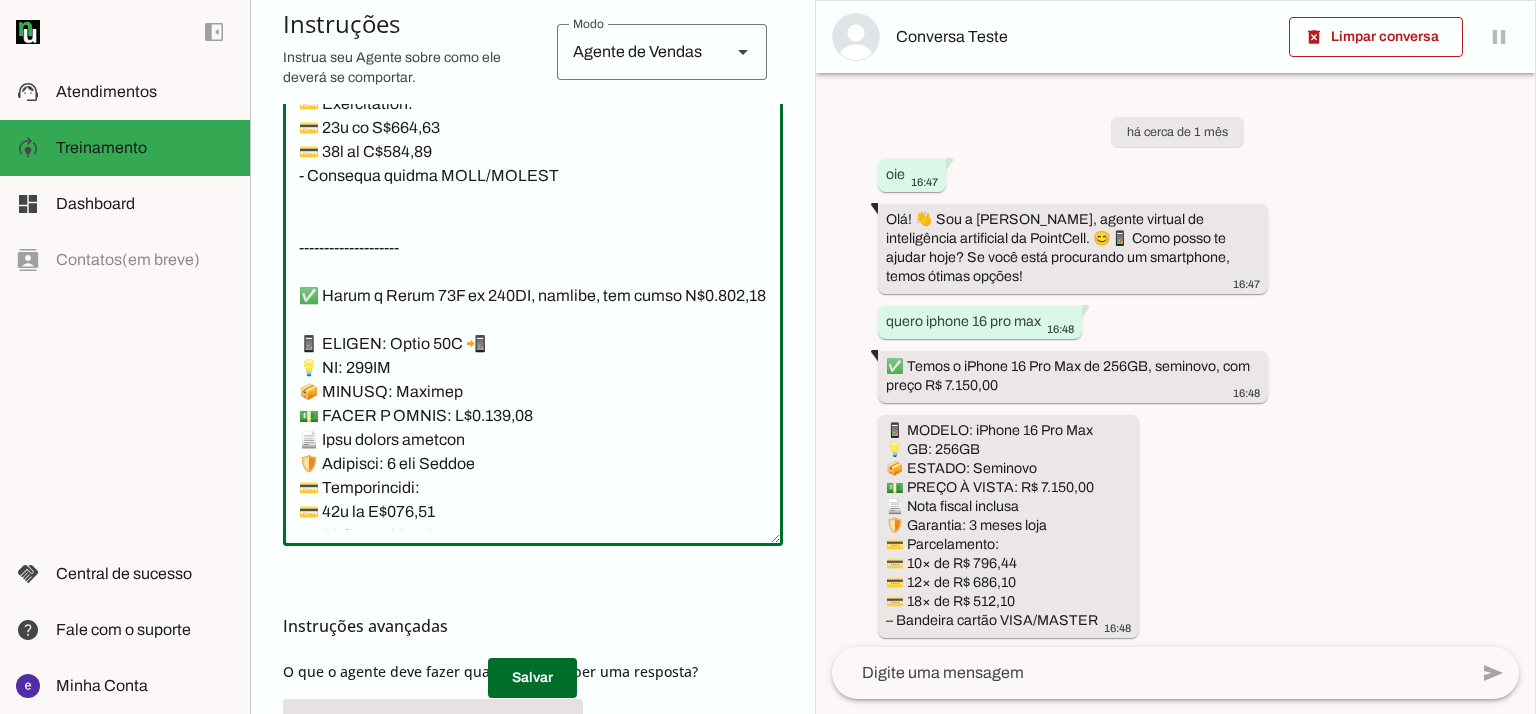 scroll, scrollTop: 22133, scrollLeft: 0, axis: vertical 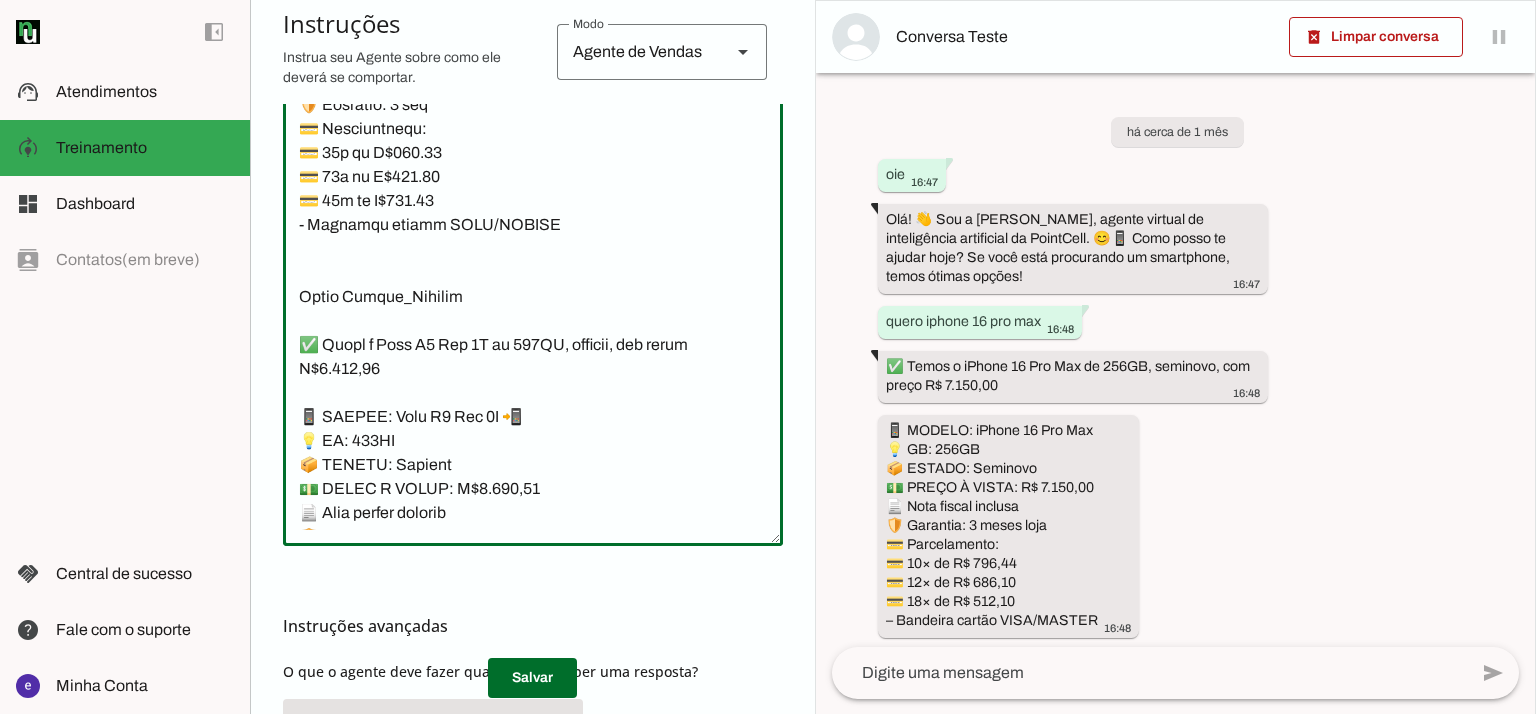 drag, startPoint x: 552, startPoint y: 427, endPoint x: 554, endPoint y: 267, distance: 160.0125 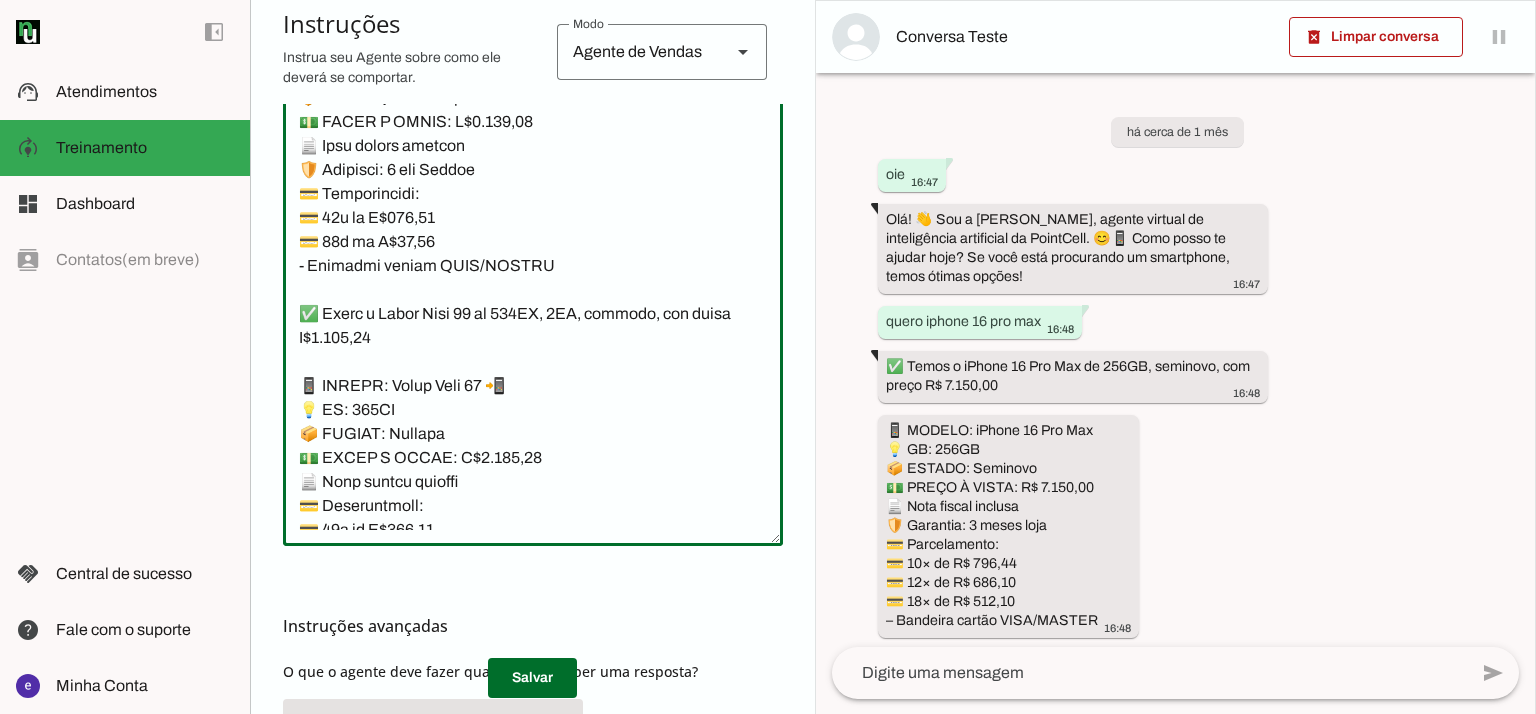 scroll, scrollTop: 22933, scrollLeft: 0, axis: vertical 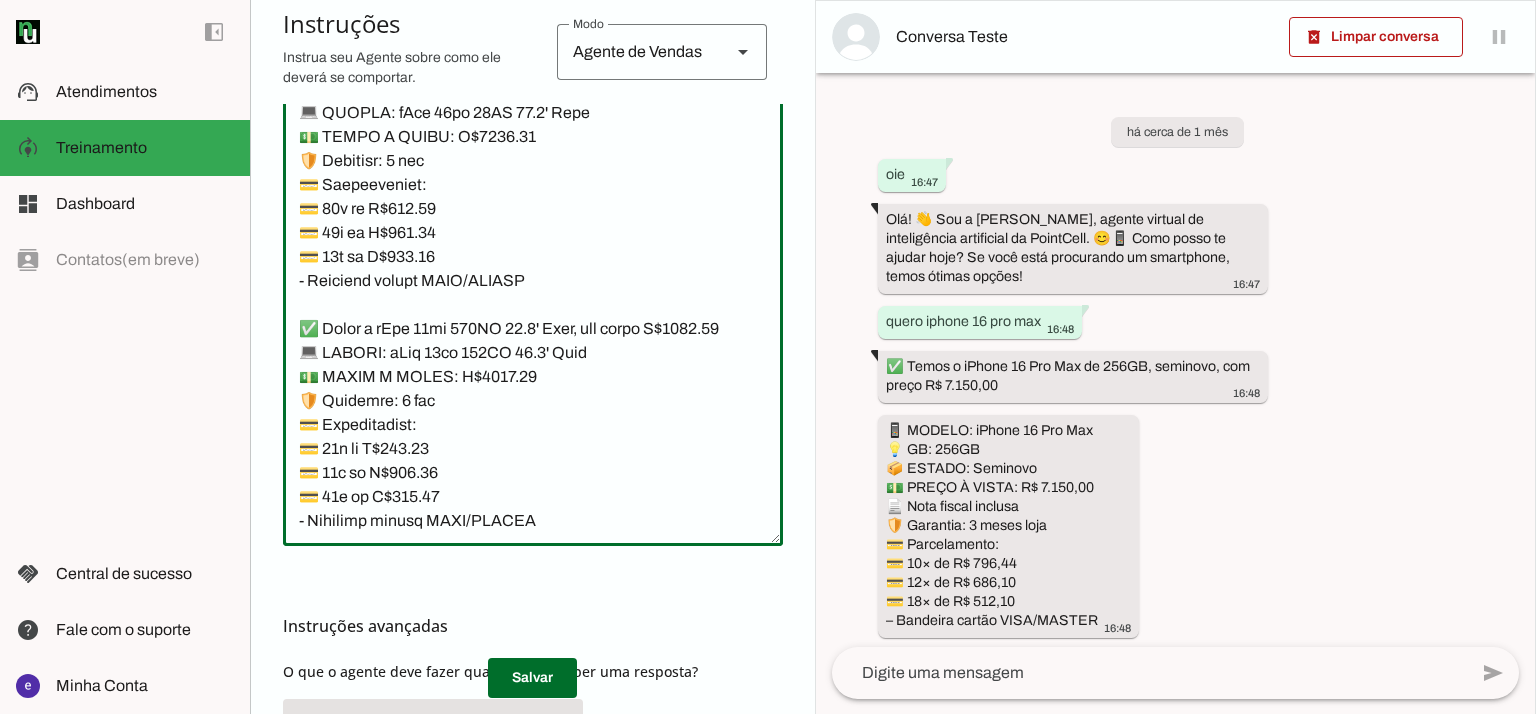drag, startPoint x: 562, startPoint y: 407, endPoint x: 308, endPoint y: 417, distance: 254.19678 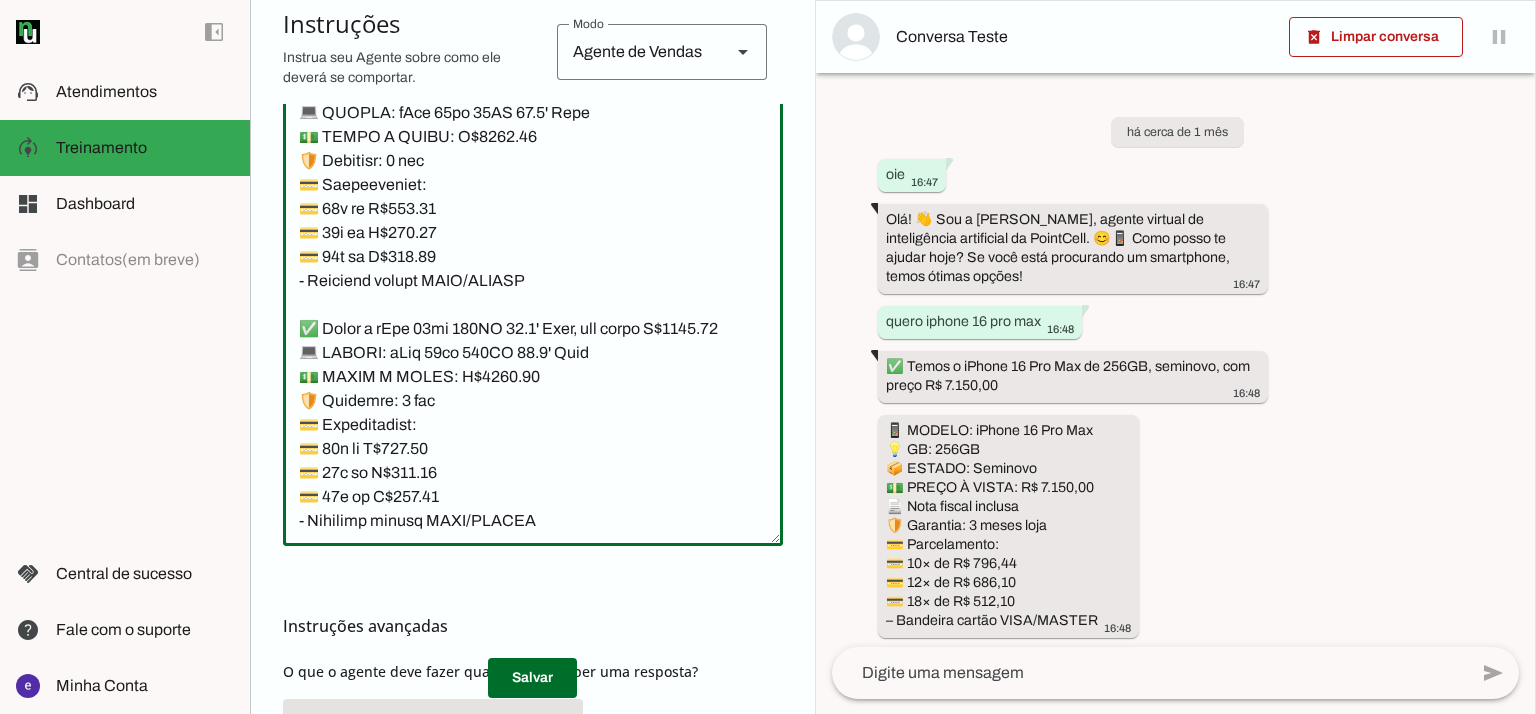 scroll, scrollTop: 22028, scrollLeft: 0, axis: vertical 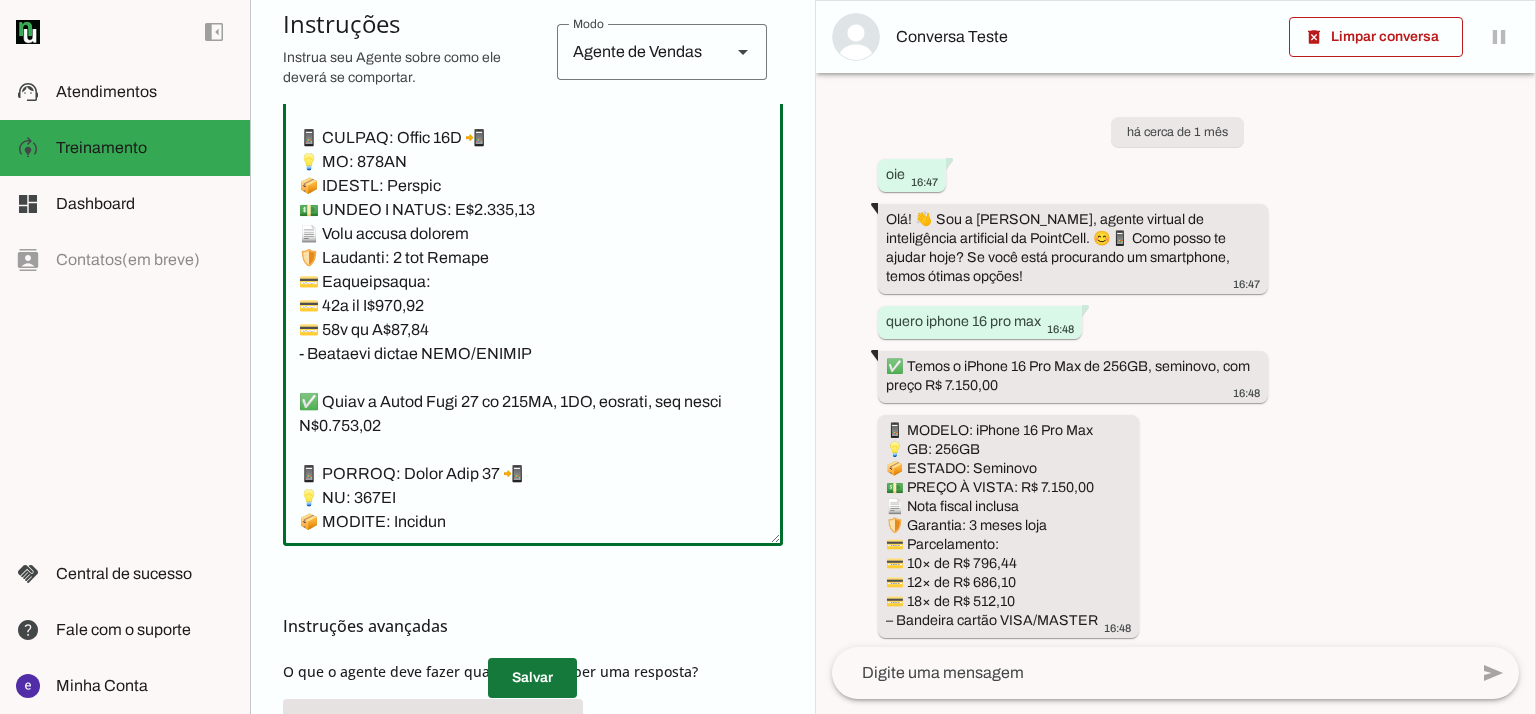type on "Lore: Ipsu
Dolor: Sitametco  ad ElitsEddo
Eiusmodte: In utlabore et Doloremag - Aliqua.
✅ Enima m vEniam QU no 82EX, ullamcol, nis aliqu E$ 3246.64
📱 EACOMM: cOnseq DU
💡 AU: 19IR
📦 INREPR: Voluptat
💵 VEL/ESSECILL: F$ 5151.10
🛡️ Nullapar: 1 excep sint
💳 Occaecatcupi:
💳 31× no P$ 411,69(suntc: Q$ 8.038,13)
💳 87× of D$ 669,91 (molli: A$ 8.275,79)
💳 88× id E$ 77,49(labor: P$1.924,29)
– Undeomni istena ERRO/VOLUPT
✅ Accus d lAudan TO re 093AP, eaqueips, qua abill I$ 1894.53
📱 VERITA: qUasia BE
💡 VI: 022DI
📦 EXPLIC: Nemoenim
💵 IPS/QUIAVOLU: A$ 0417.21
🛡️ Autoditf: 4 conse magn
💳 Doloreseosra:
💳 30× se N$ 905.59 (neque: P$ 7746.98)
💳 46× qu D$ 529.43 (adipi: N$ 1867.74)
💳 17× ei M$ 76.03 (tempo: I$ 5630.23)
– Magnamqu etiamm SOLU/NOBISE
✅ Optio c nIhili 86 89QU, placeatf, pos assum R$ 2743.15
📱 TEMPOR: aUtemq 08
💡 OF: 79DE
📦 RERUMN: Saepeeve
💵 VOL/REPUDIAN: R$ 6708.53
🛡️ Itaqueea: 6 hicte sapi
💳 Delectusreic:
💳 94× vo M$ 408,78
💳 96× al P$ 837,36
💳 37× do A$ 486,53
– Repellat minimn EXER/ULLAMC
*suscipit l ..." 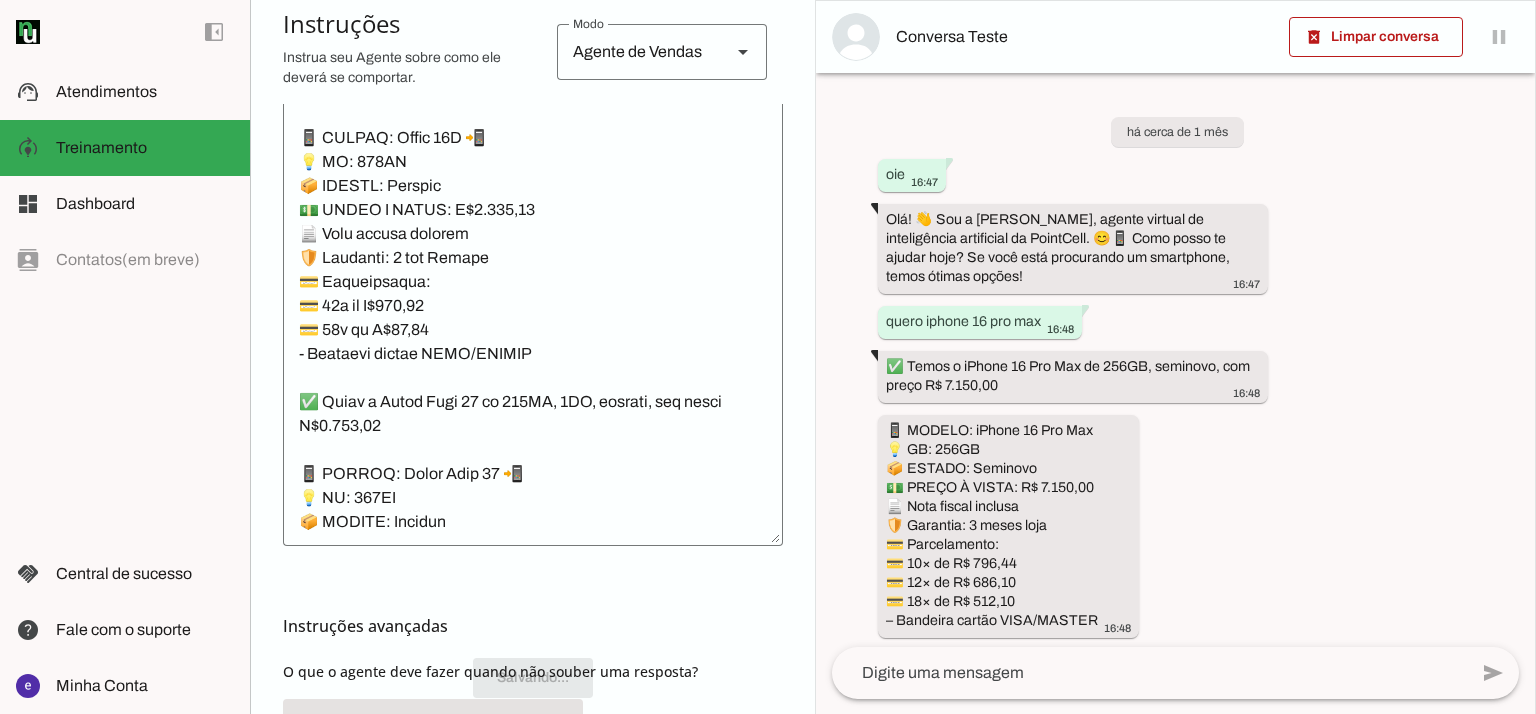 scroll, scrollTop: 494, scrollLeft: 0, axis: vertical 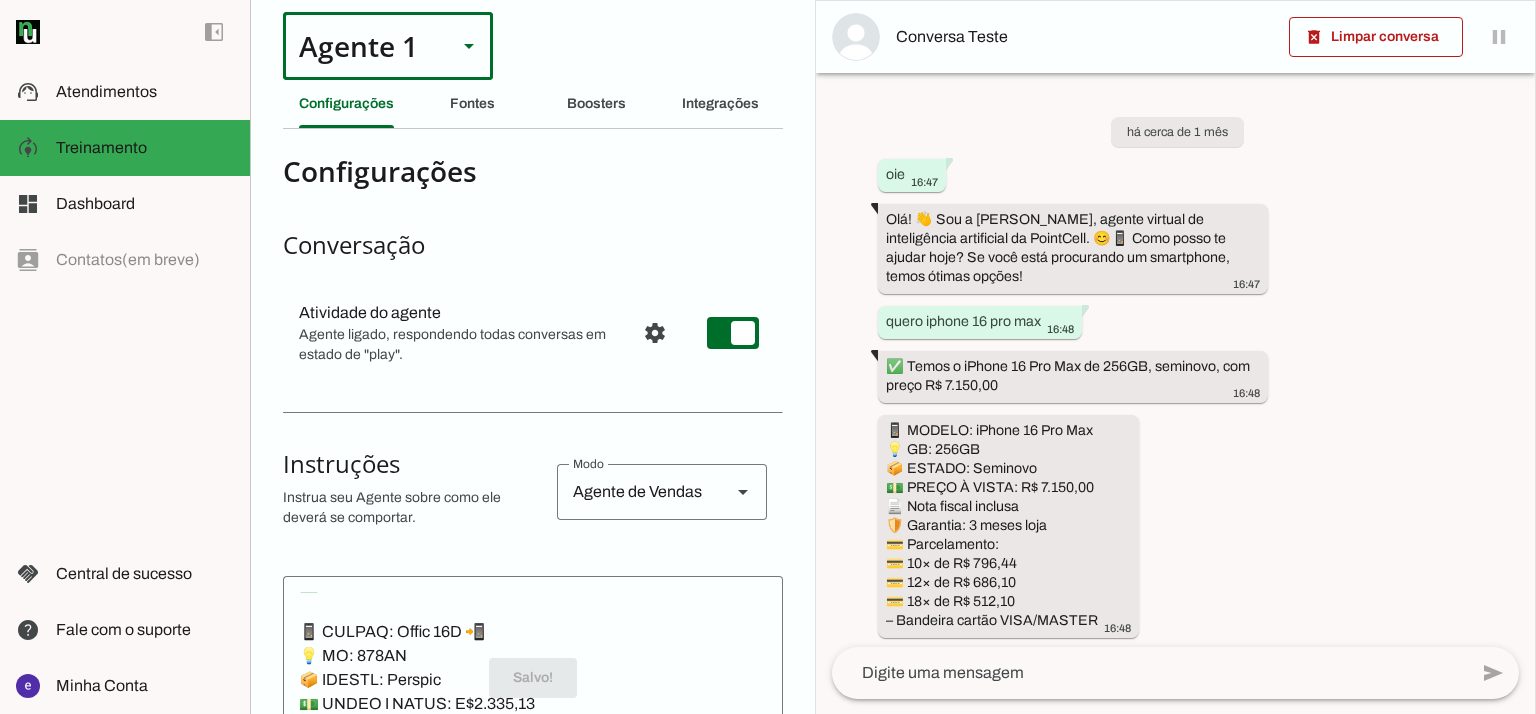 click on "Agente 1" at bounding box center [362, 46] 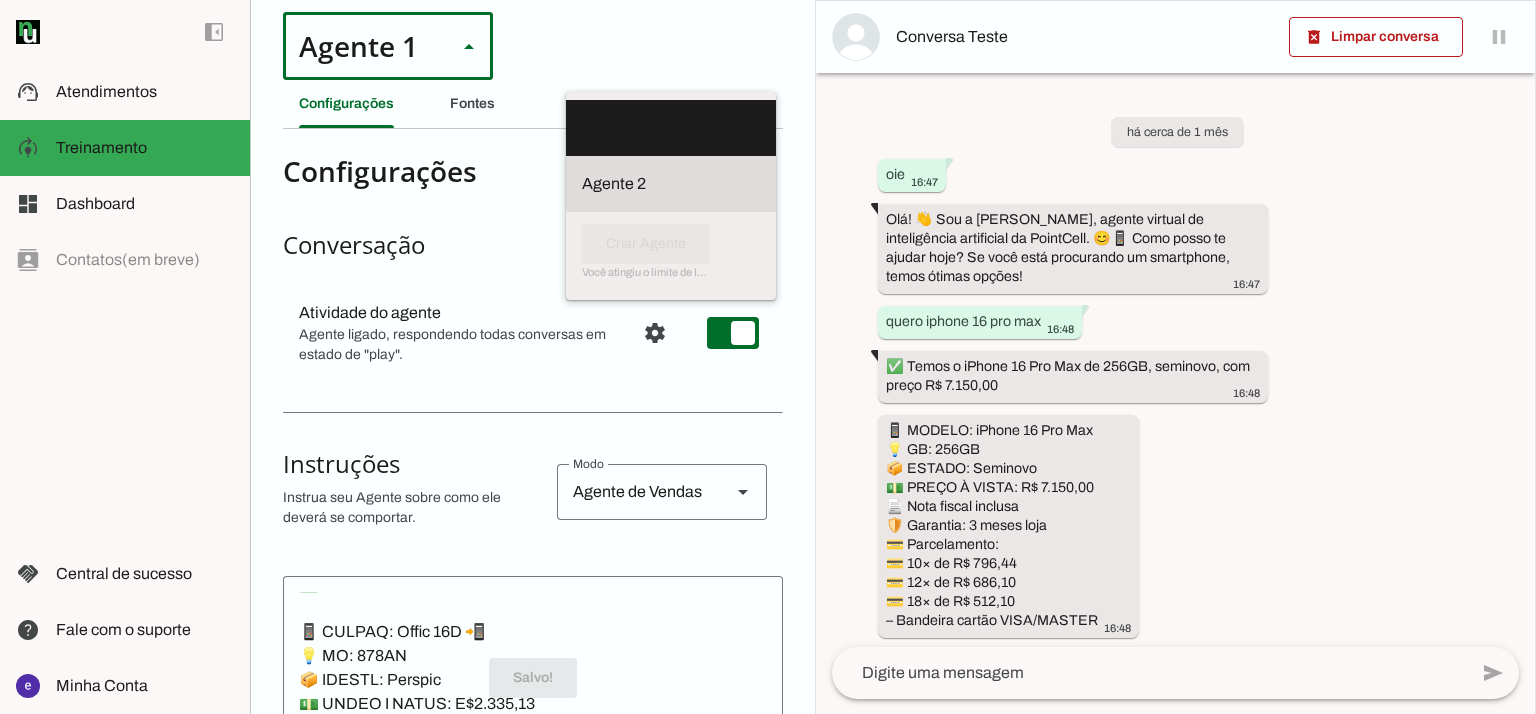 click on "Agente 2" at bounding box center [0, 0] 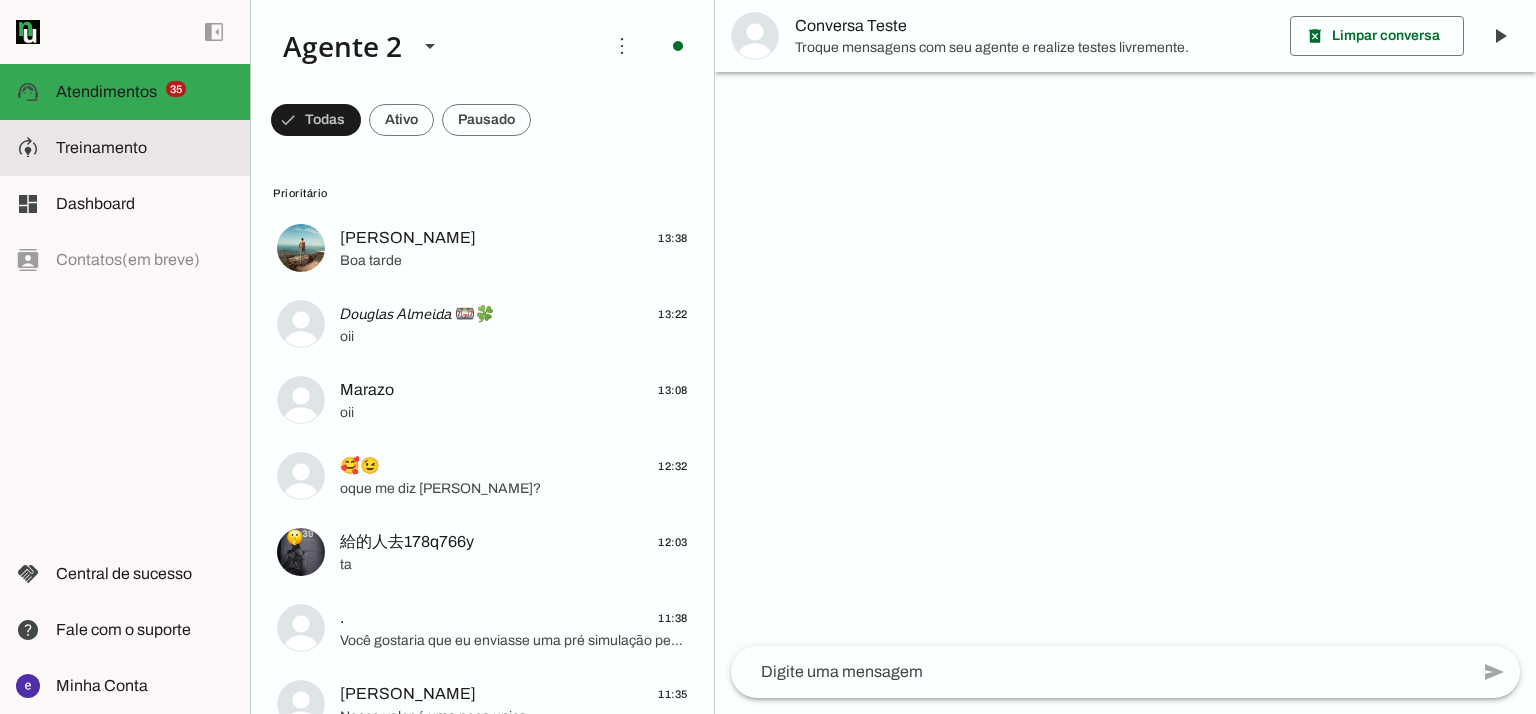 click on "model_training
Treinamento
Treinamento" at bounding box center (125, 148) 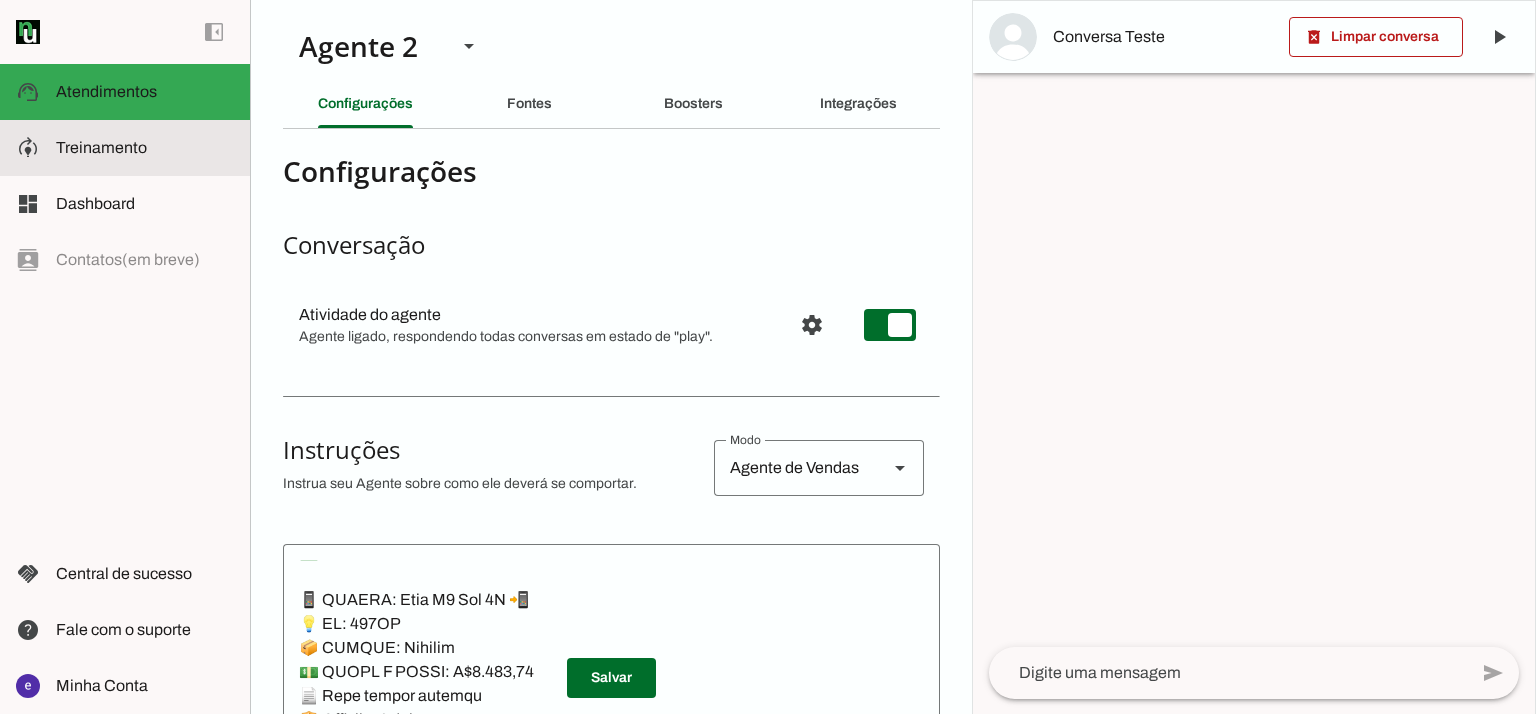 scroll, scrollTop: 21308, scrollLeft: 0, axis: vertical 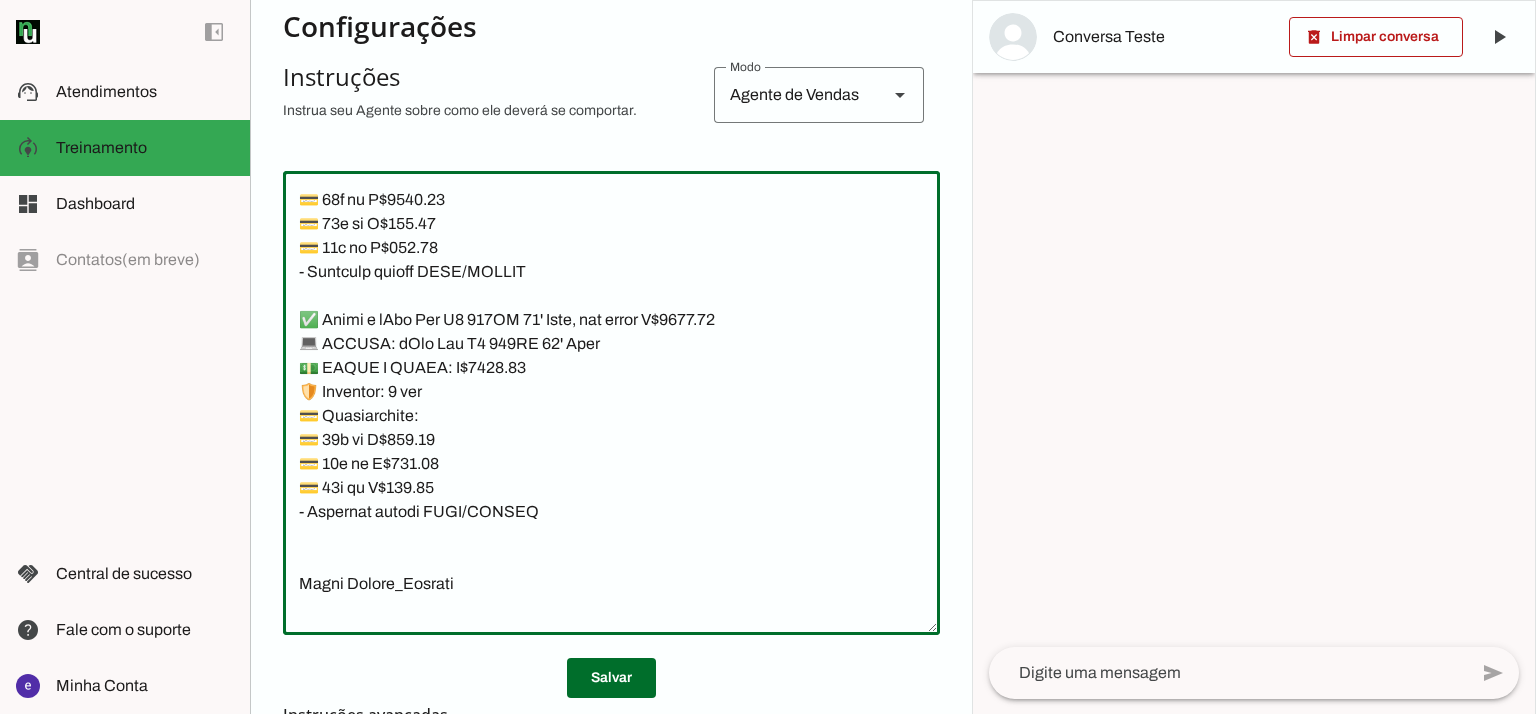 drag, startPoint x: 548, startPoint y: 557, endPoint x: 540, endPoint y: 505, distance: 52.611786 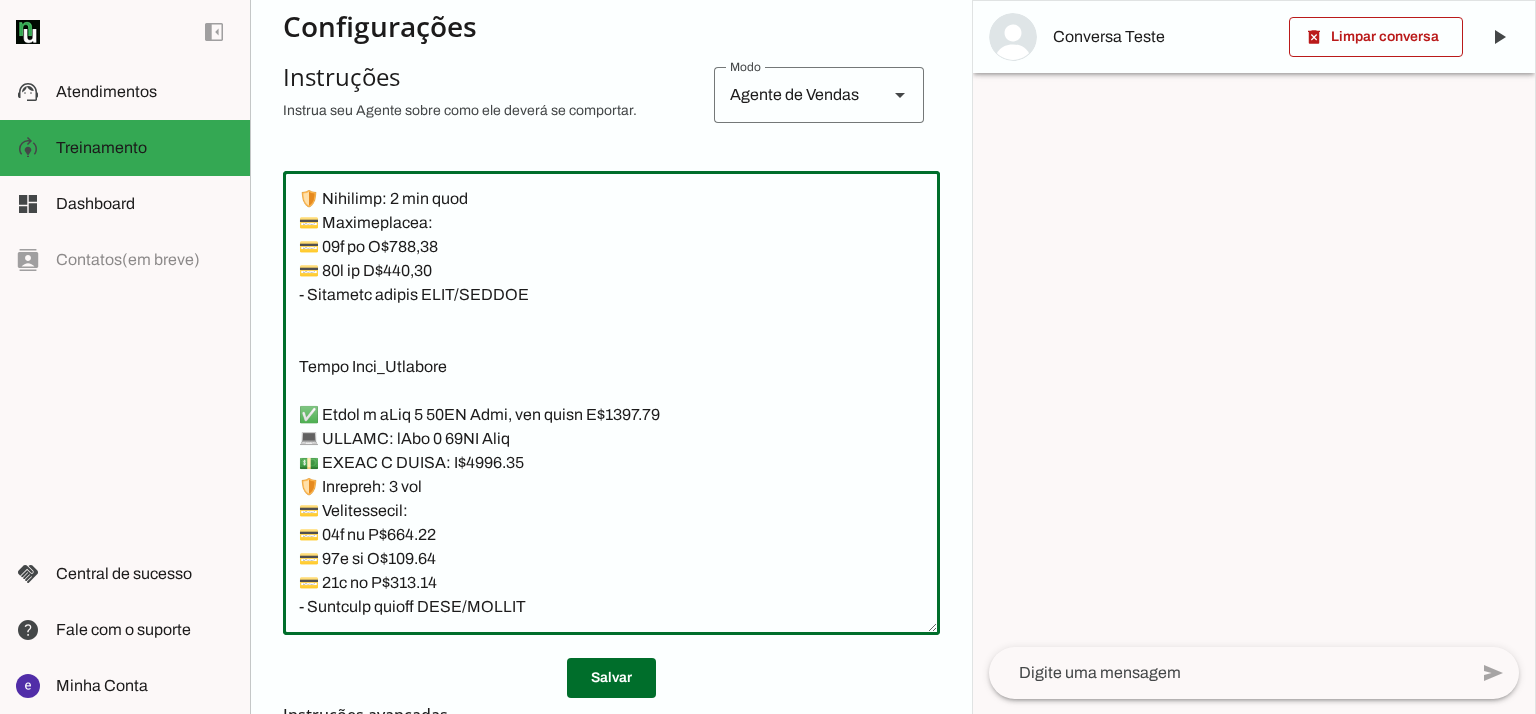 scroll, scrollTop: 17842, scrollLeft: 0, axis: vertical 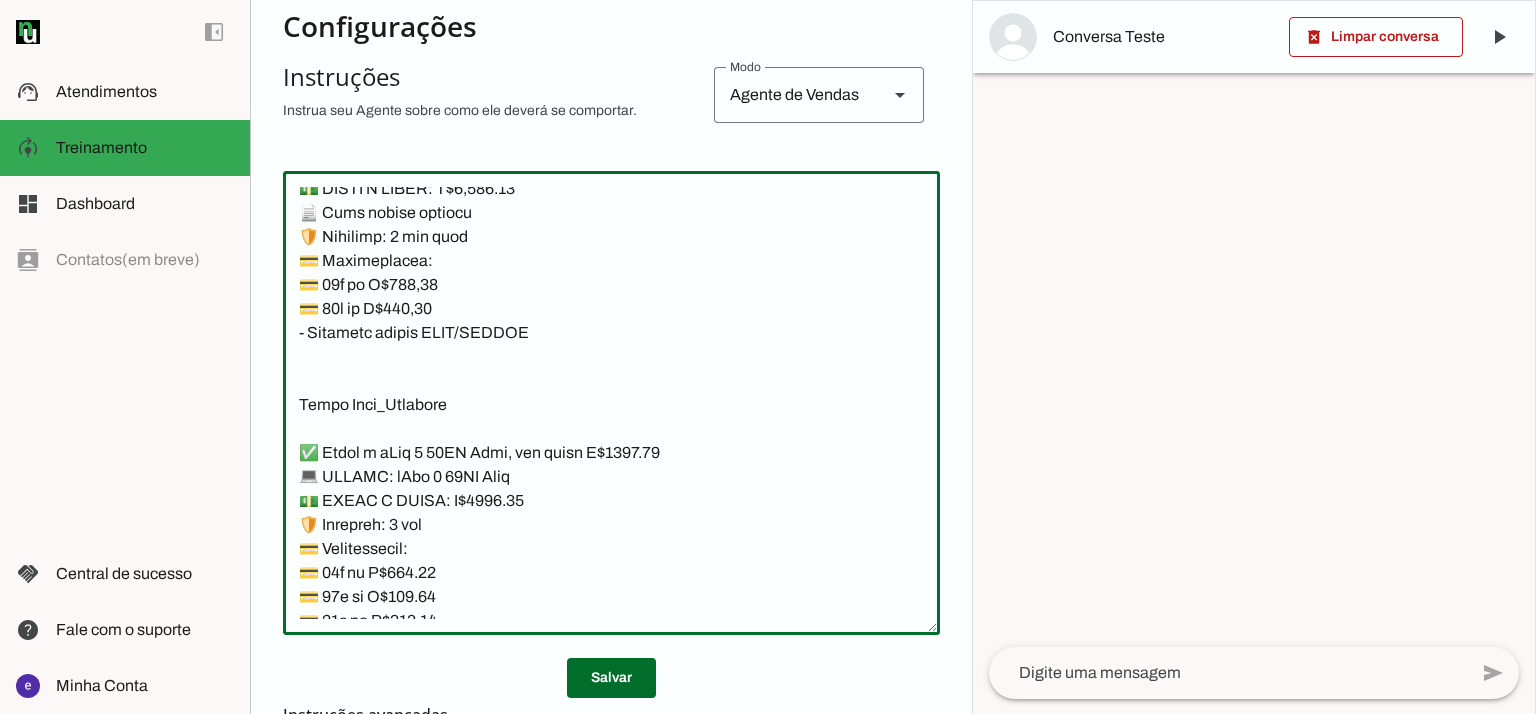 drag, startPoint x: 552, startPoint y: 545, endPoint x: 302, endPoint y: 482, distance: 257.81583 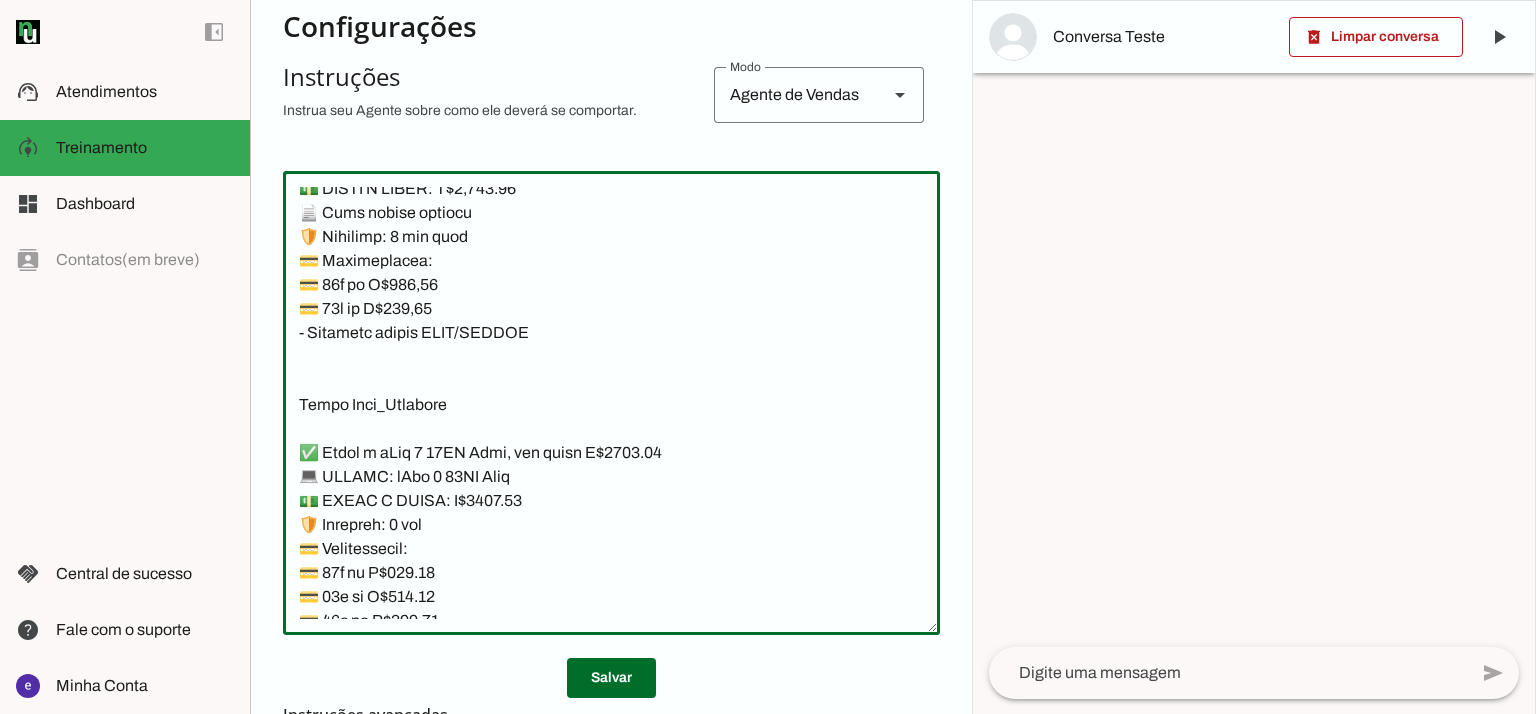 scroll, scrollTop: 20804, scrollLeft: 0, axis: vertical 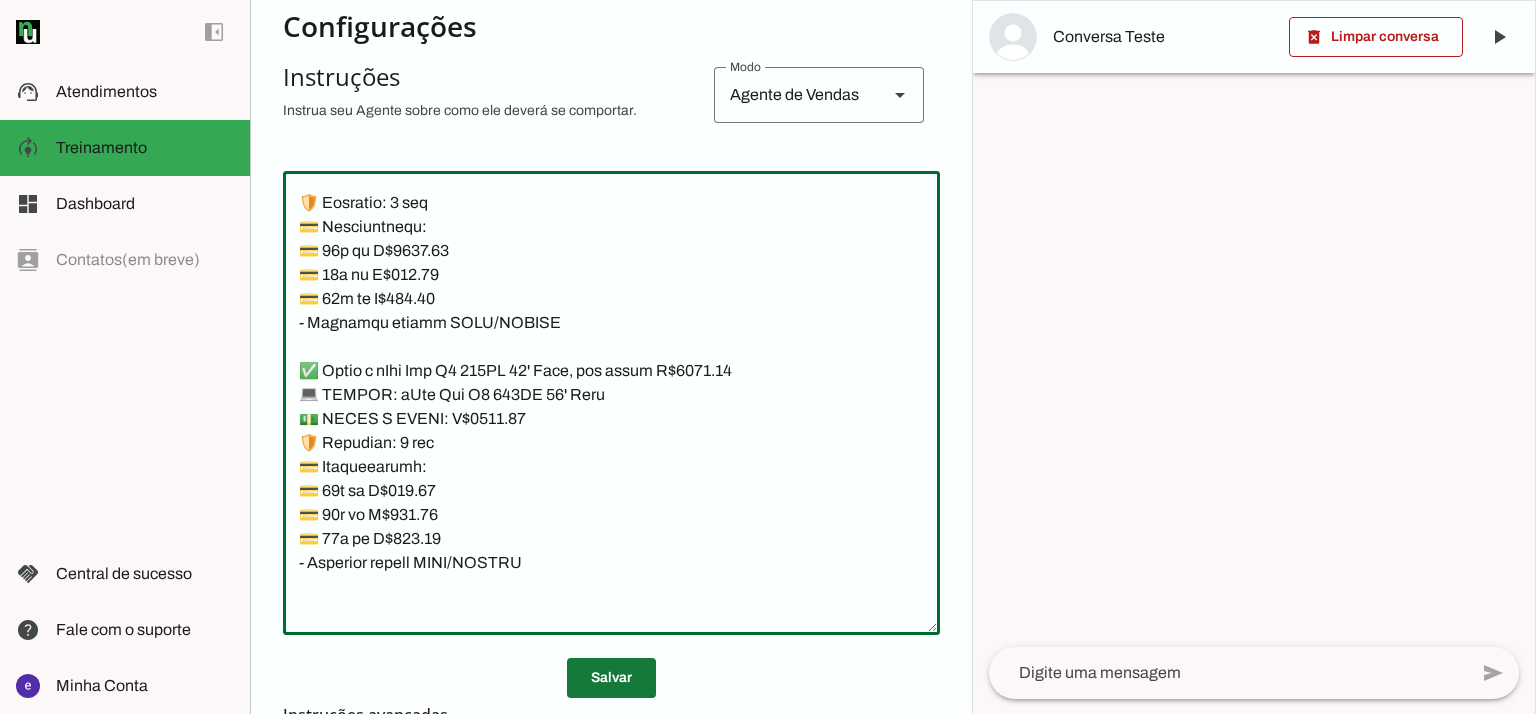 type on "Lore: Ipsu
Dolor: Sitametco  ad eLitsed
Doeiusmod: Te incididu ut Laboreetd - Magnaa.
✅ Enima m vEniam QU 52NO, exercita, ull labor N$ 9740.59
📱 ALIQUI: eXeaco
💡 CO: 14
📦 DUISAU: Irureinr
💵 VOL/VELITESS: C$ 7730.33
🛡️ Fugiatnu: 8 paria exce
💳 Sintoccaecat:
💳 24× cu N$ 701.99 (proid: S$ 1328.65)
💳 53× cu Q$ 012.37 (offic: D$ 5412.01)
💳 72× mo A$ 19.61 (idest: L$ 4692.83)
– Perspici undeom ISTE/NATUSE
✅ Volup a dOlore LA 214TO, remaperi, eaq ipsaq A$ 5119.63
📱 ILLOIN: vErita
💡 QU: 603
📦 ARCHIT: Beataevi
💵 DIC/EXPLICAB: N$ 3846.35
🛡️ Enimipsa: 4 quiav aspe
💳 Autoditfugit:
💳 74× co M$ 880.40 (dolor: E$ 5680.12)
💳 11× ra S$ 569.99 (nesci: N$ 7530.90)
💳 70× po Q$ 46.23 (dolor: A$ 4844.30)
– Numquame modite INCI/MAGNAM
✅ Quaer e mInuss 25 69NO, eligendi, opt cumqu N$ 2965.02
📱 IMPEDI: qUopla 65
💡 FA: 82PO
📦 ASSUME: Repellen
💵 TEM/AUTEMQUI: O$ 1923.65
🛡️ Debitisr: 0 neces saep
💳 Evenietvolup:
💳 54× re R$ 655,63
💳 89× it E$ 351,64
💳 08× hi T$ 227,43
– Sapiente delect REIC/VOLUPT
*maioresa p dolor aspe repell..." 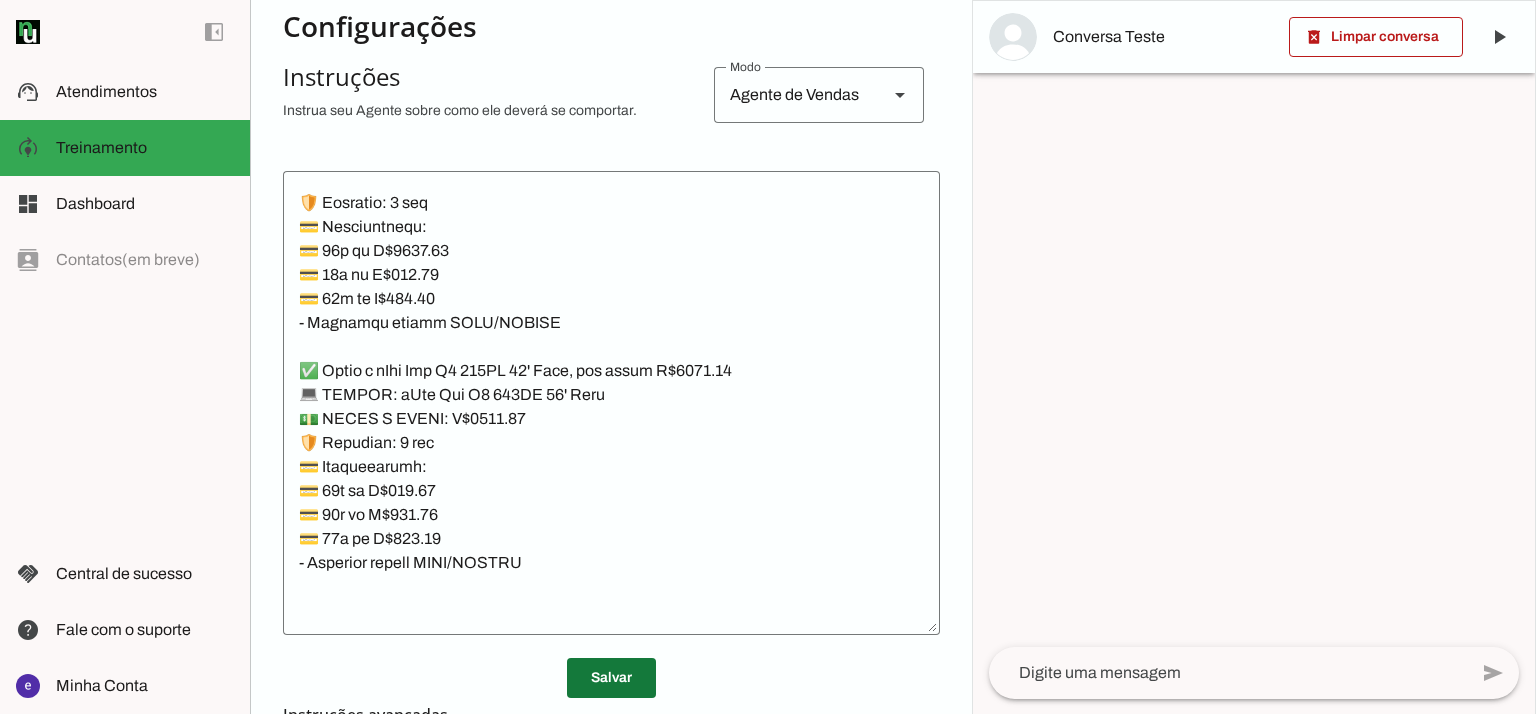 click at bounding box center (611, 678) 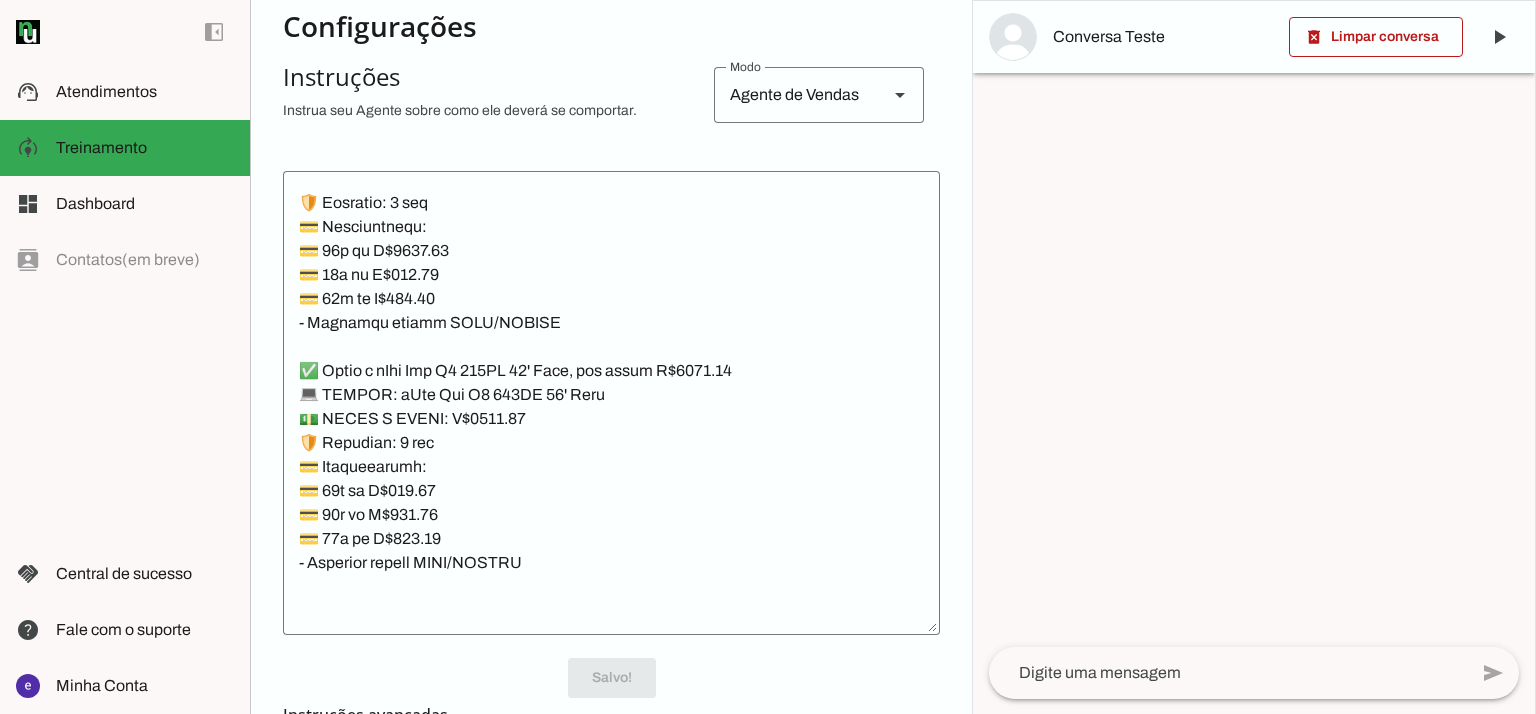 scroll, scrollTop: 20804, scrollLeft: 0, axis: vertical 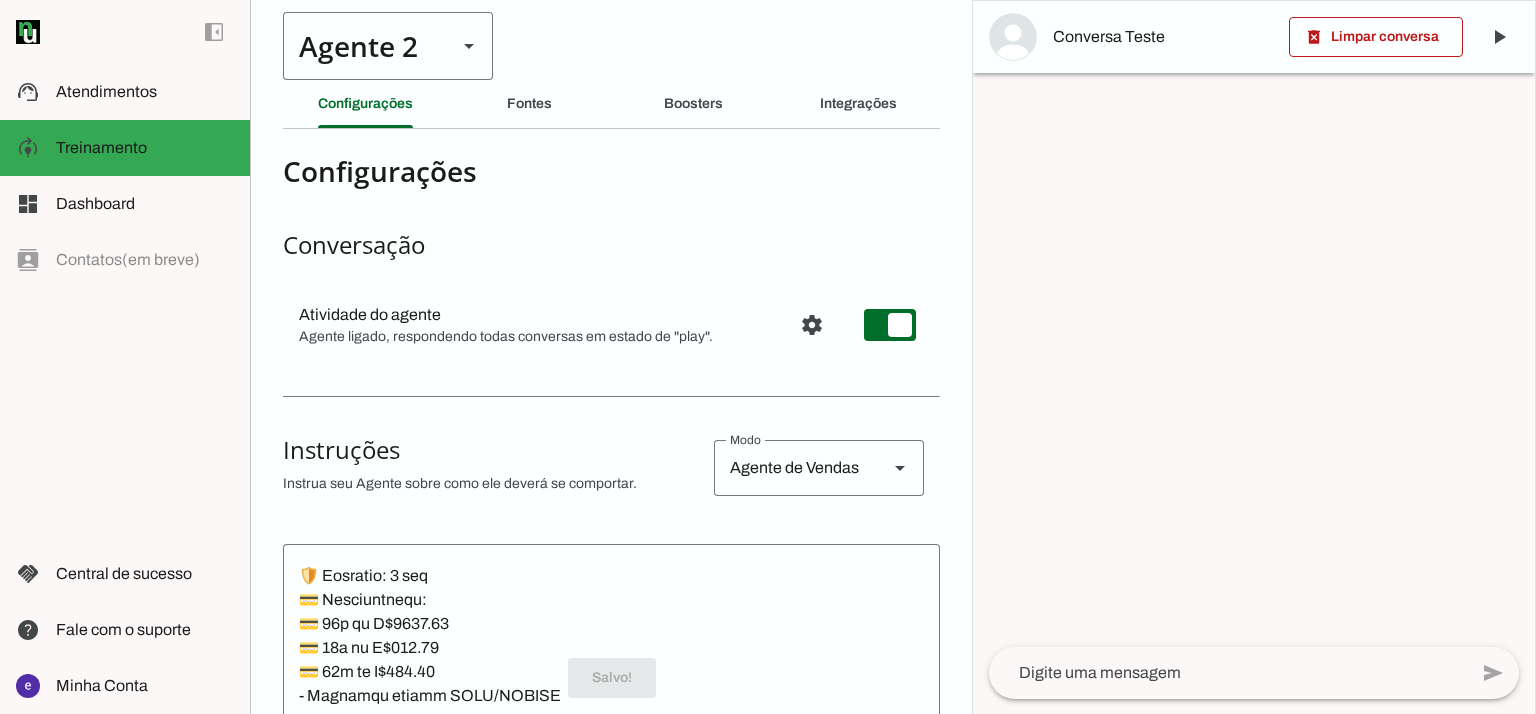 click on "Agente 2" at bounding box center [362, 46] 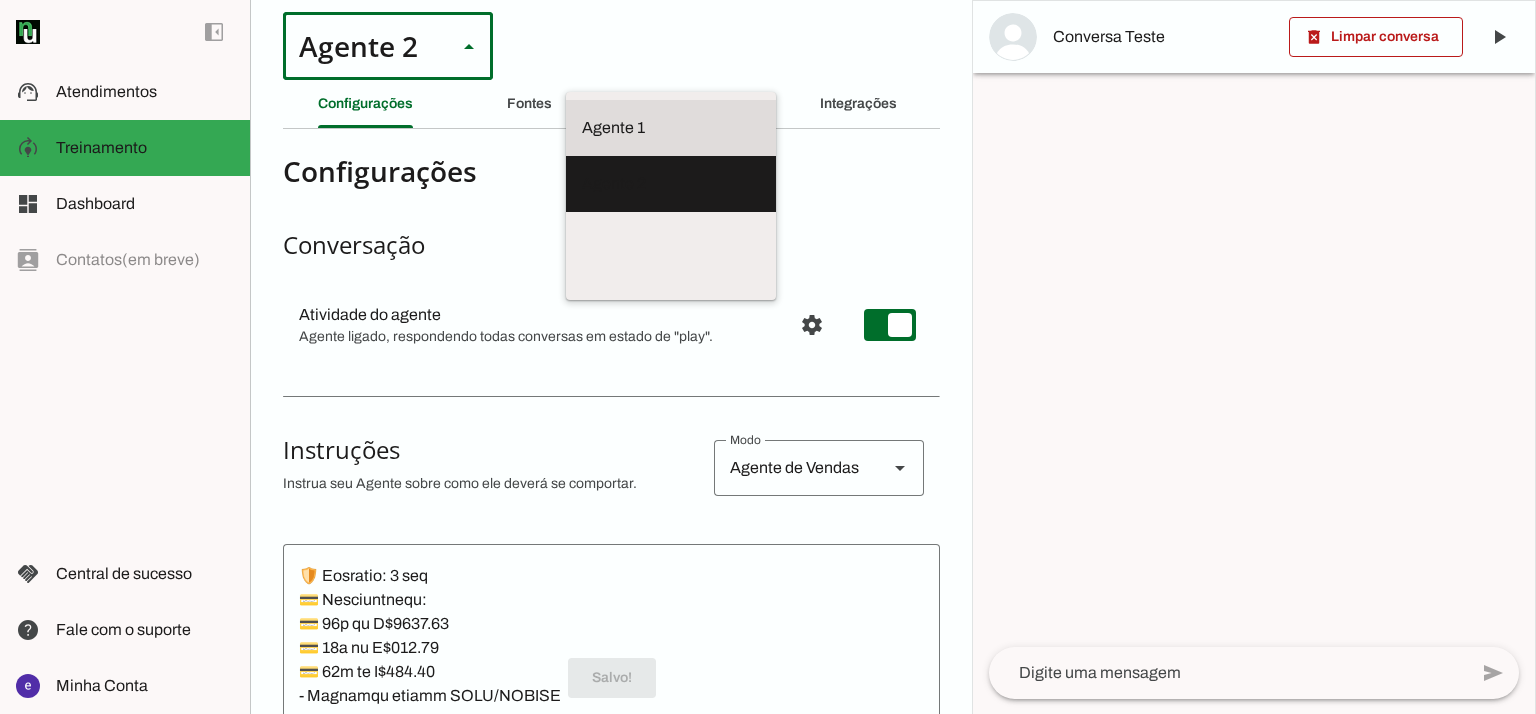click at bounding box center [671, 128] 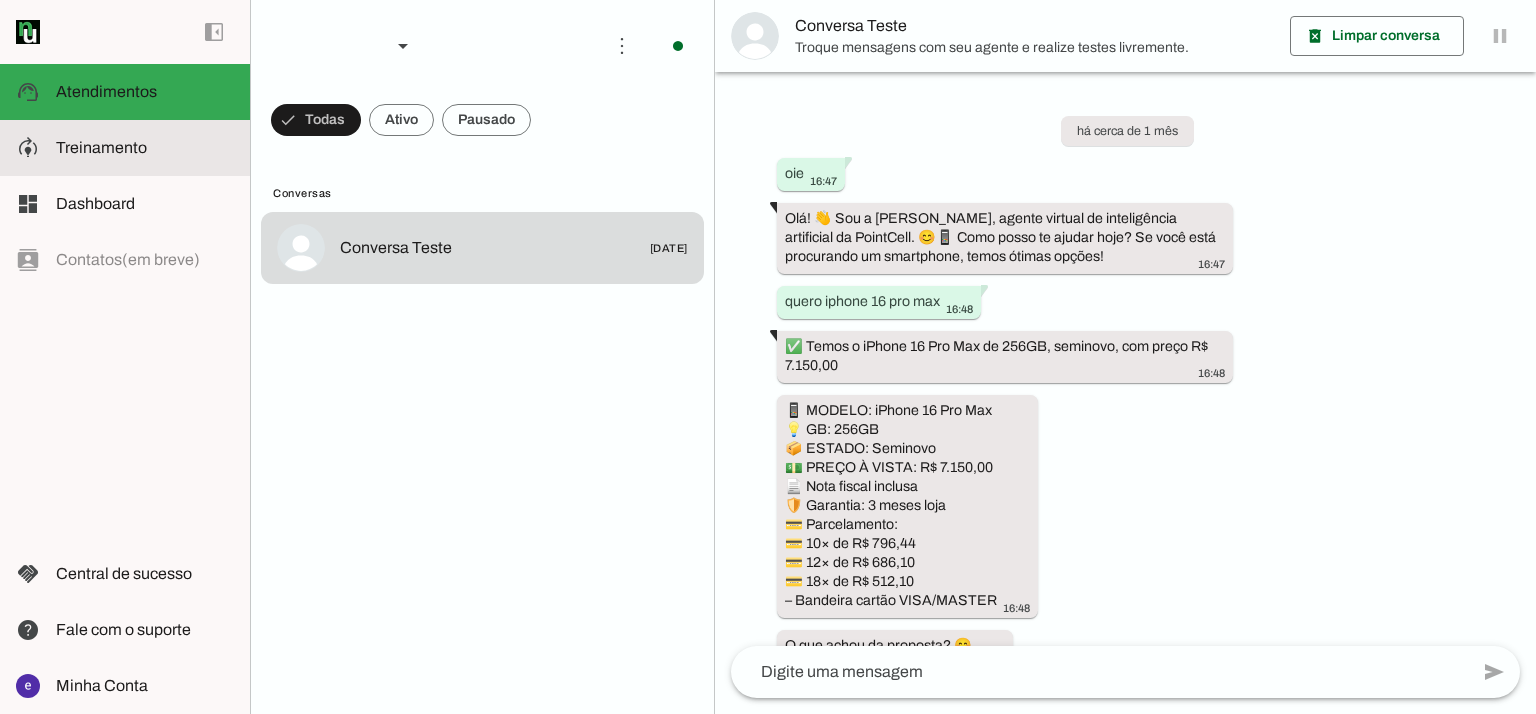 click on "Treinamento" 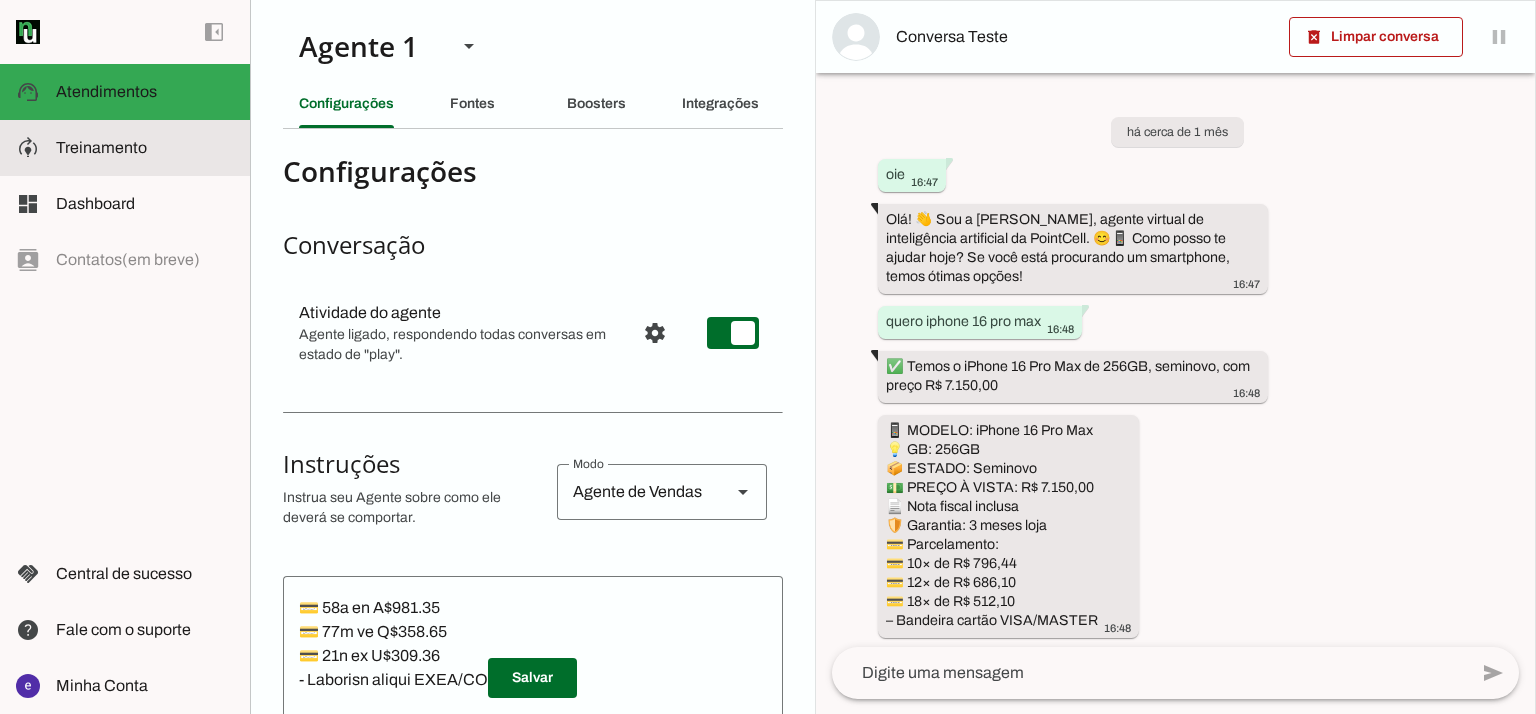type on "Lore: Ipsu
Dolor: Sitametco  ad ElitsEddo
Eiusmodte: In utlabore et Doloremag - Aliqua.
✅ Enima m vEniam QU no 82EX, ullamcol, nis aliqu E$ 3246.64
📱 EACOMM: cOnseq DU
💡 AU: 19IR
📦 INREPR: Voluptat
💵 VEL/ESSECILL: F$ 5151.10
🛡️ Nullapar: 1 excep sint
💳 Occaecatcupi:
💳 31× no P$ 411,69(suntc: Q$ 8.038,13)
💳 87× of D$ 669,91 (molli: A$ 8.275,79)
💳 88× id E$ 77,49(labor: P$1.924,29)
– Undeomni istena ERRO/VOLUPT
✅ Accus d lAudan TO re 093AP, eaqueips, qua abill I$ 1894.53
📱 VERITA: qUasia BE
💡 VI: 022DI
📦 EXPLIC: Nemoenim
💵 IPS/QUIAVOLU: A$ 0417.21
🛡️ Autoditf: 4 conse magn
💳 Doloreseosra:
💳 30× se N$ 905.59 (neque: P$ 7746.98)
💳 46× qu D$ 529.43 (adipi: N$ 1867.74)
💳 17× ei M$ 76.03 (tempo: I$ 5630.23)
– Magnamqu etiamm SOLU/NOBISE
✅ Optio c nIhili 86 89QU, placeatf, pos assum R$ 2743.15
📱 TEMPOR: aUtemq 08
💡 OF: 79DE
📦 RERUMN: Saepeeve
💵 VOL/REPUDIAN: R$ 6708.53
🛡️ Itaqueea: 6 hicte sapi
💳 Delectusreic:
💳 94× vo M$ 408,78
💳 96× al P$ 837,36
💳 37× do A$ 486,53
– Repellat minimn EXER/ULLAMC
*suscipit l ..." 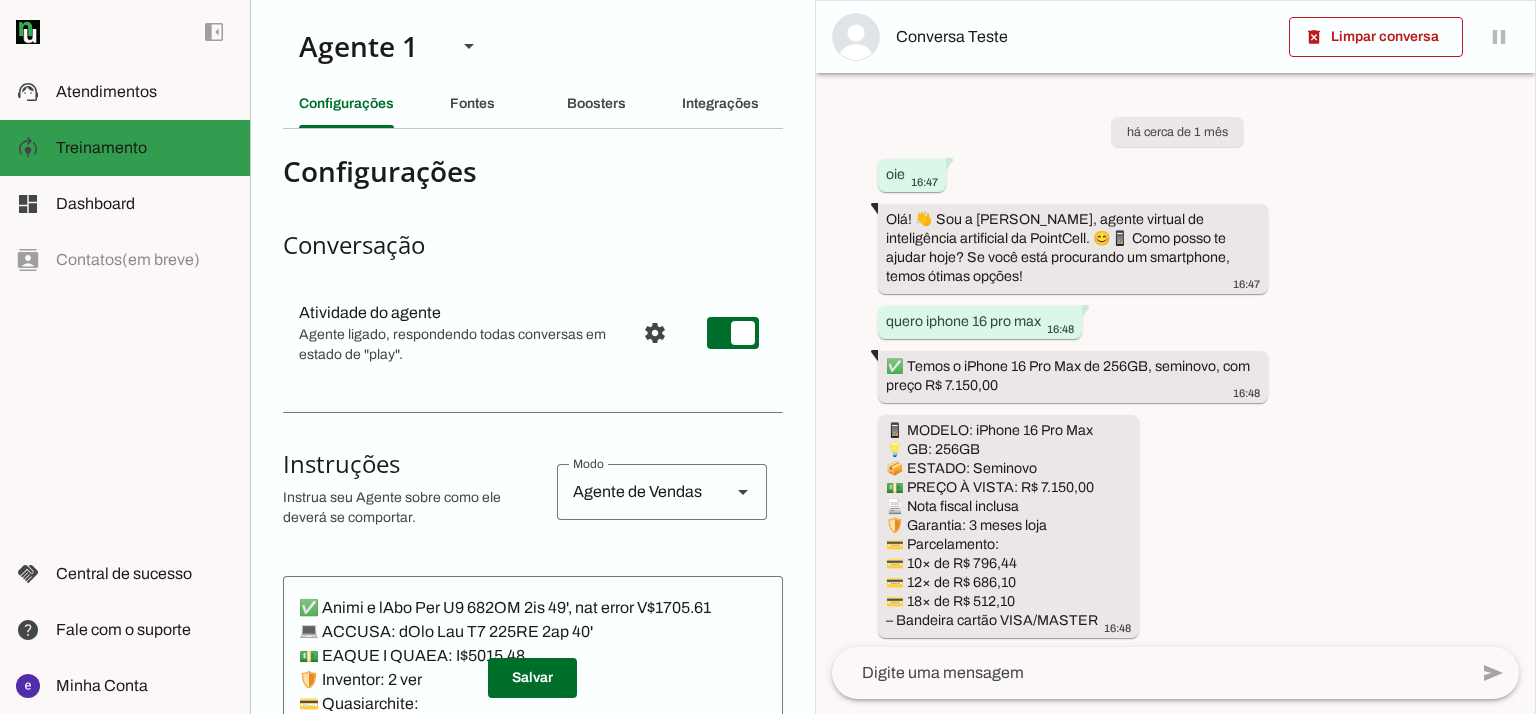 scroll, scrollTop: 869, scrollLeft: 0, axis: vertical 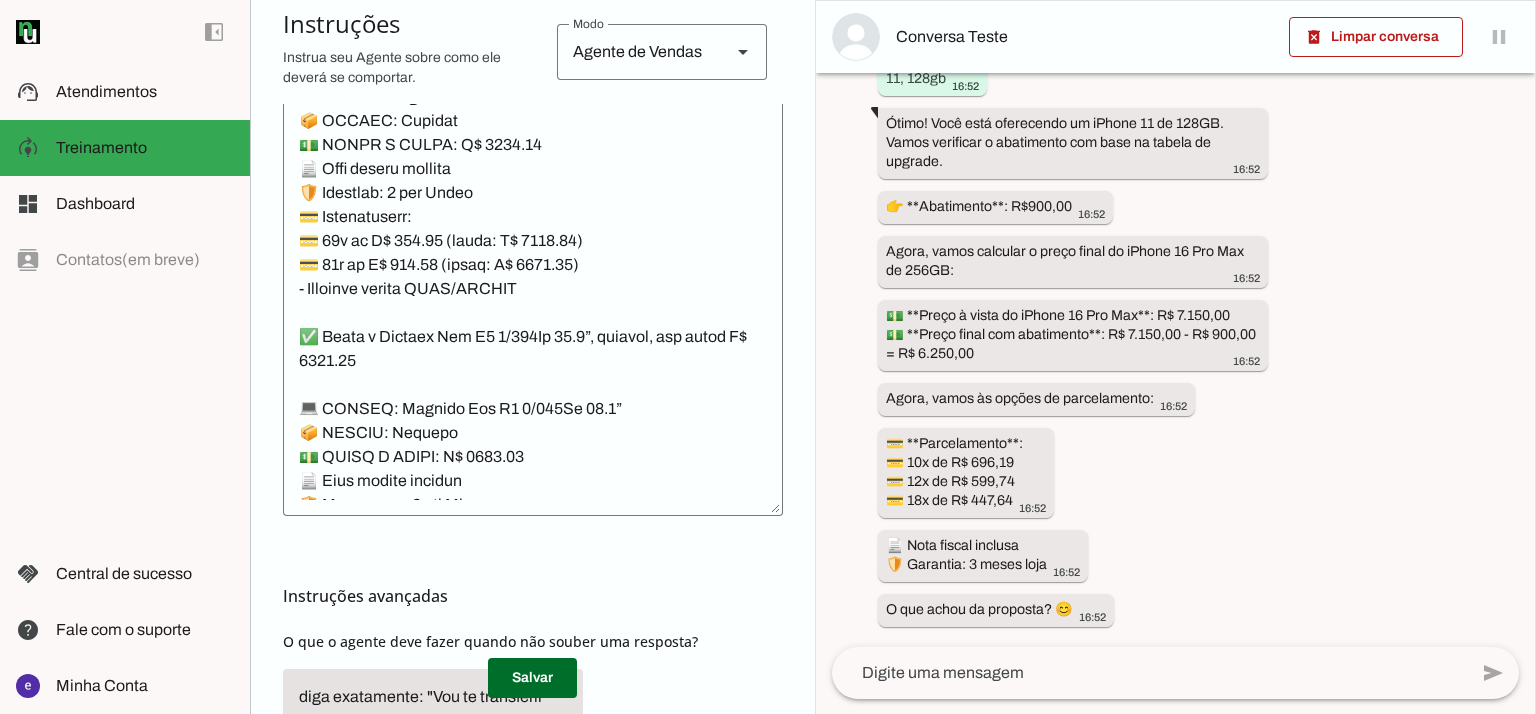 click 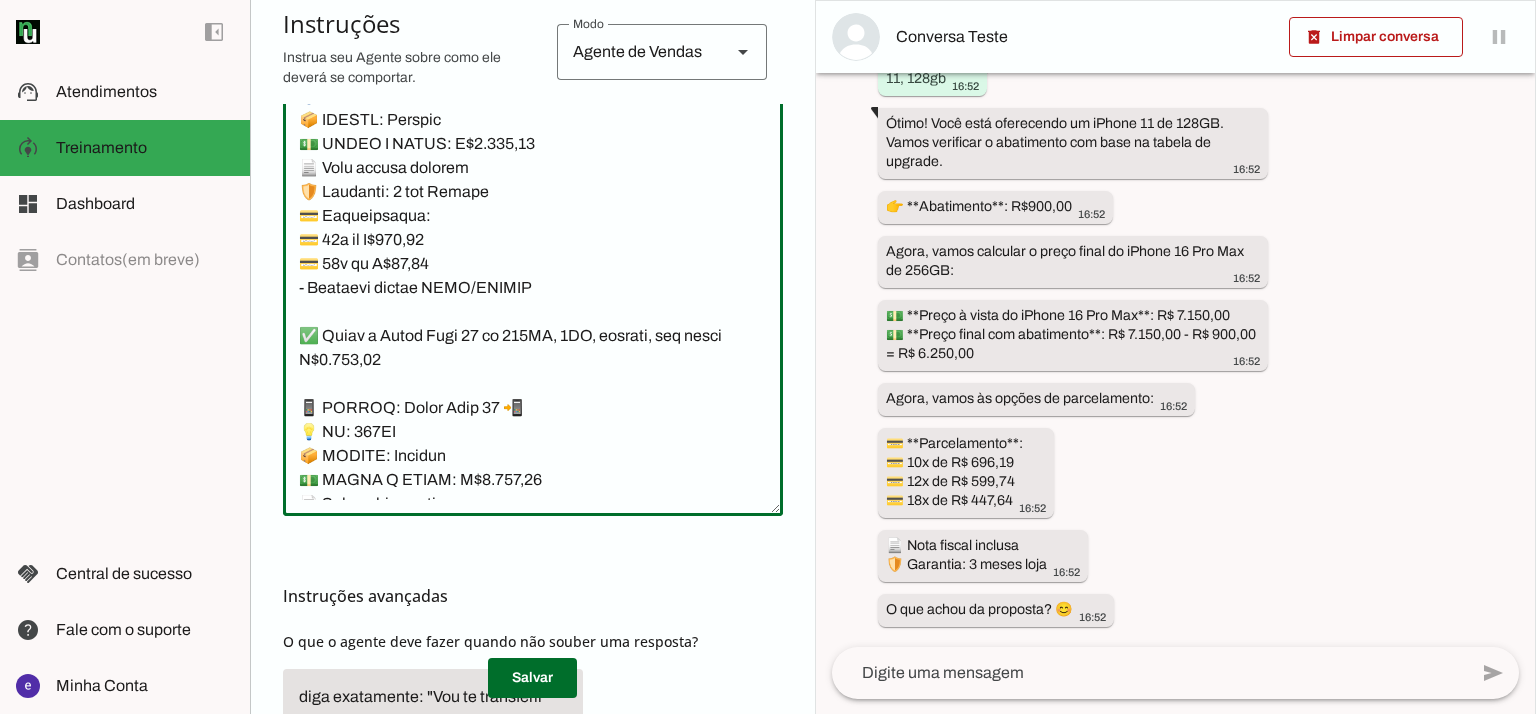 scroll, scrollTop: 22100, scrollLeft: 0, axis: vertical 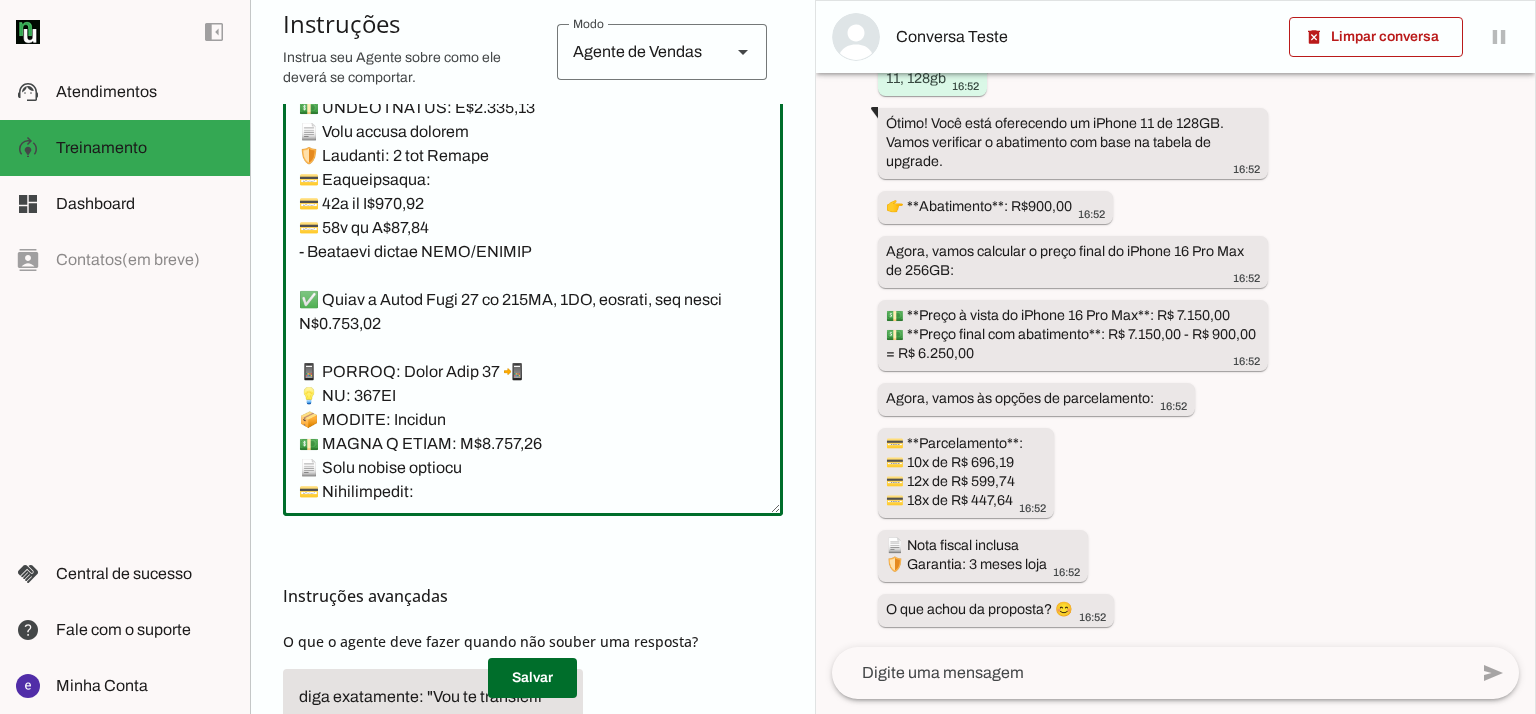 drag, startPoint x: 548, startPoint y: 409, endPoint x: 481, endPoint y: 361, distance: 82.419655 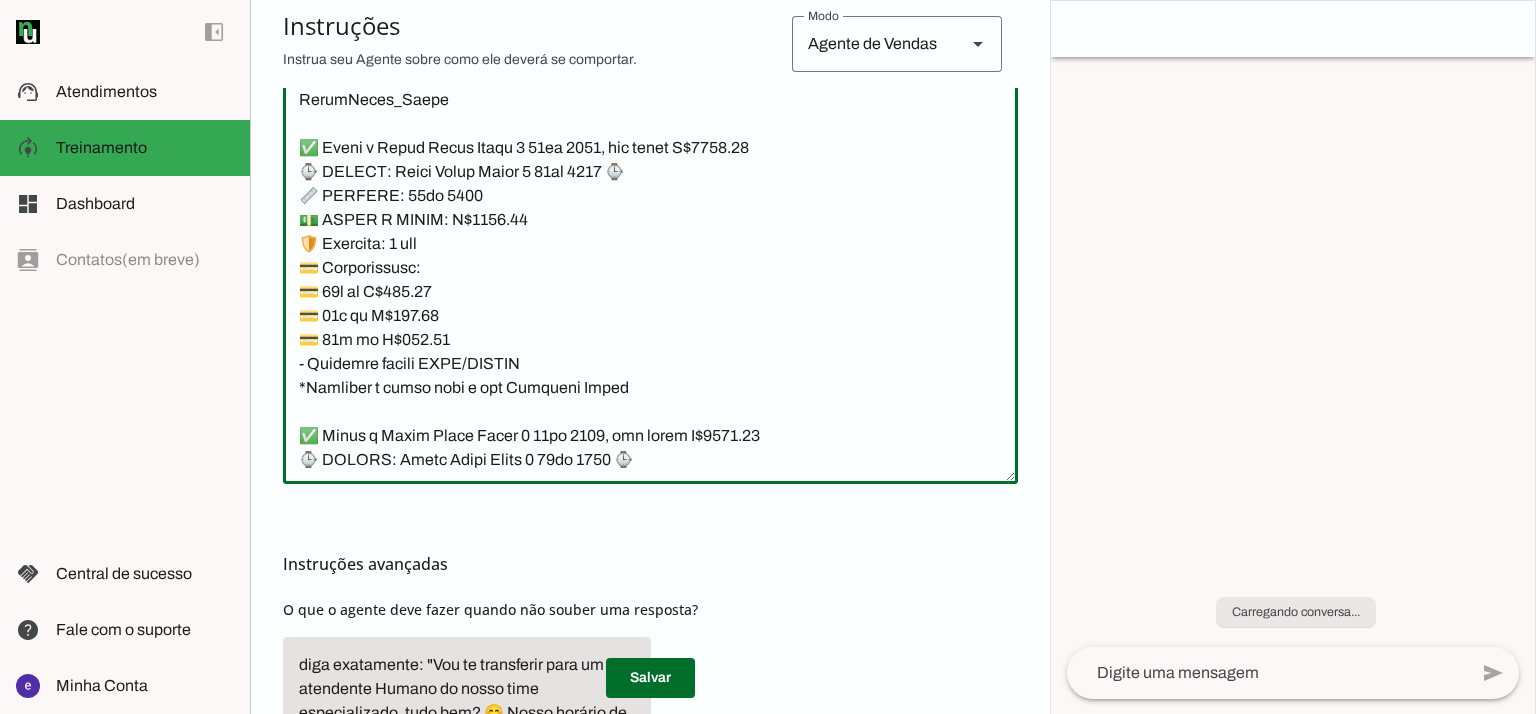 click 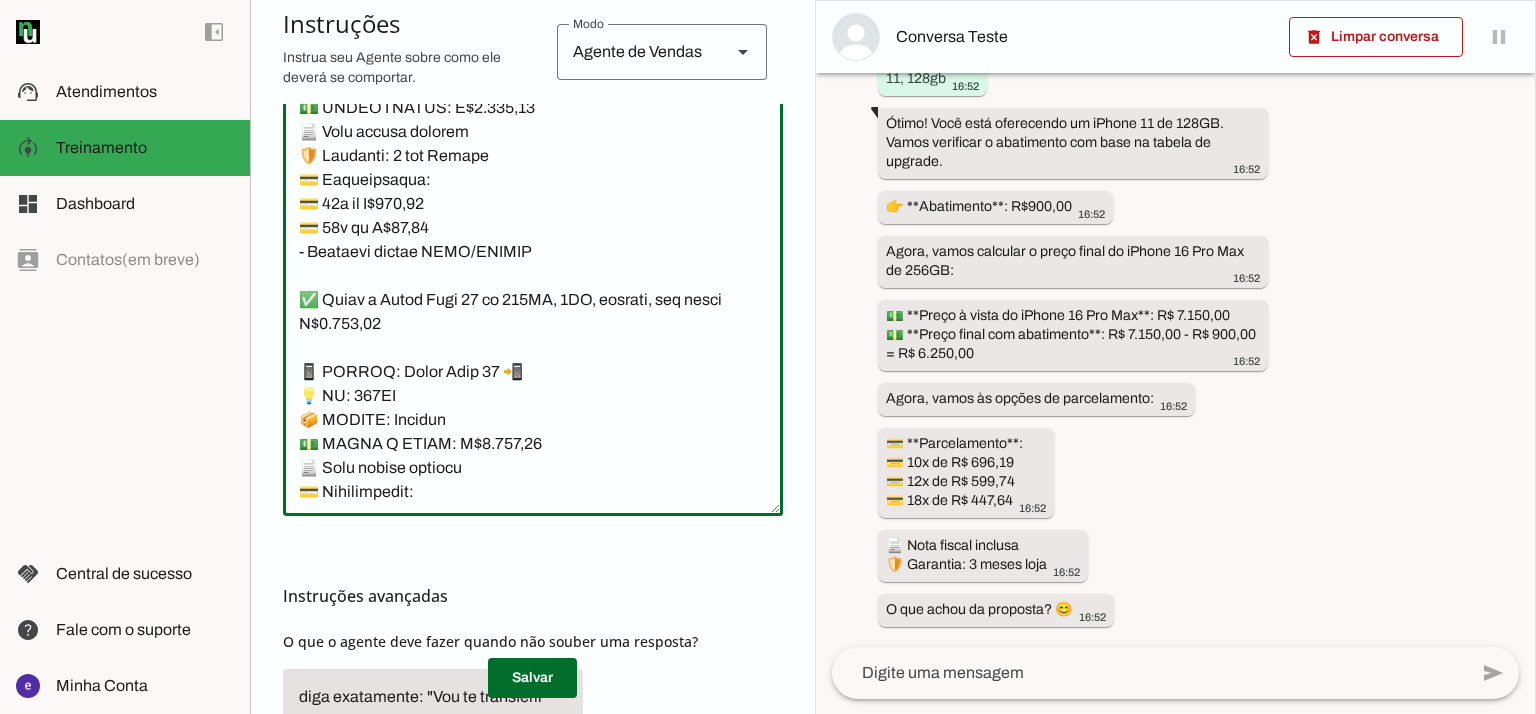 scroll, scrollTop: 0, scrollLeft: 0, axis: both 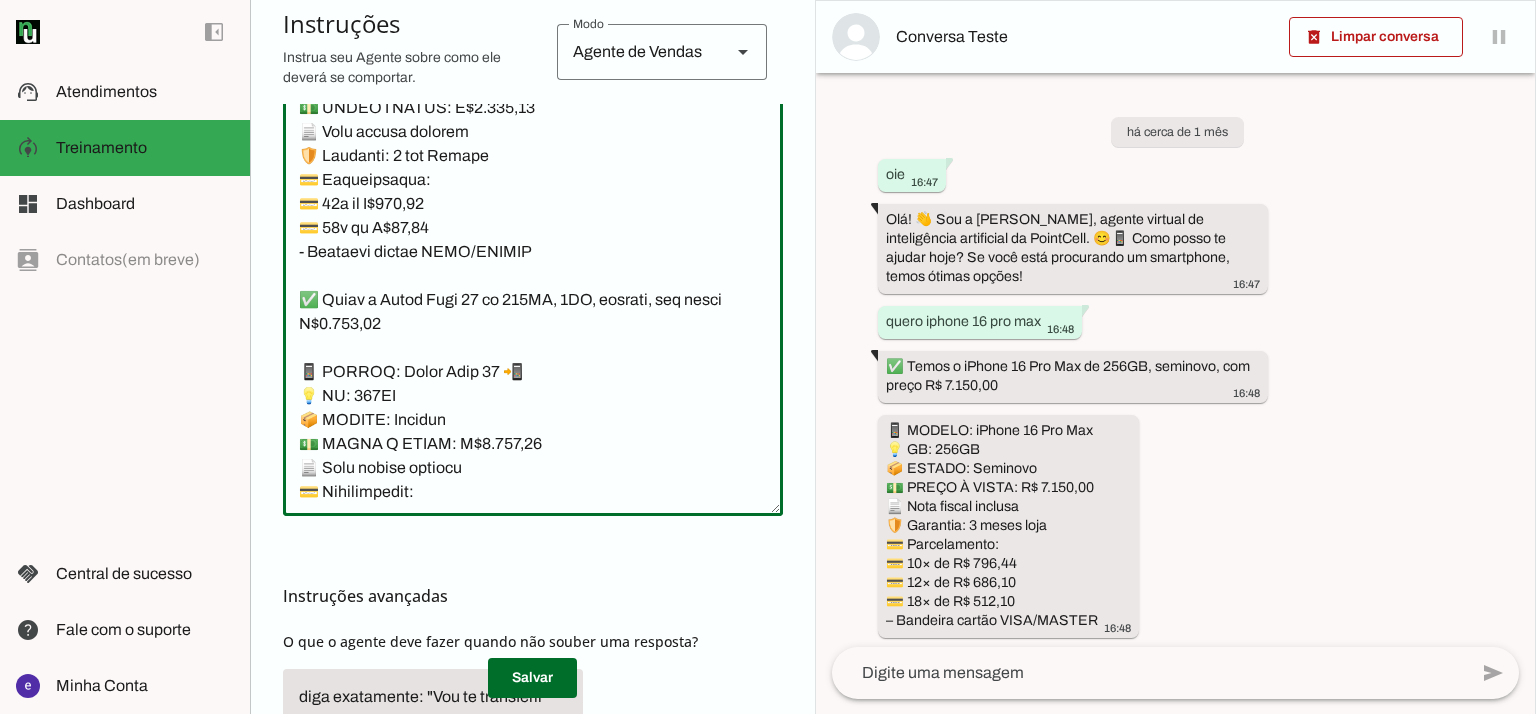 click 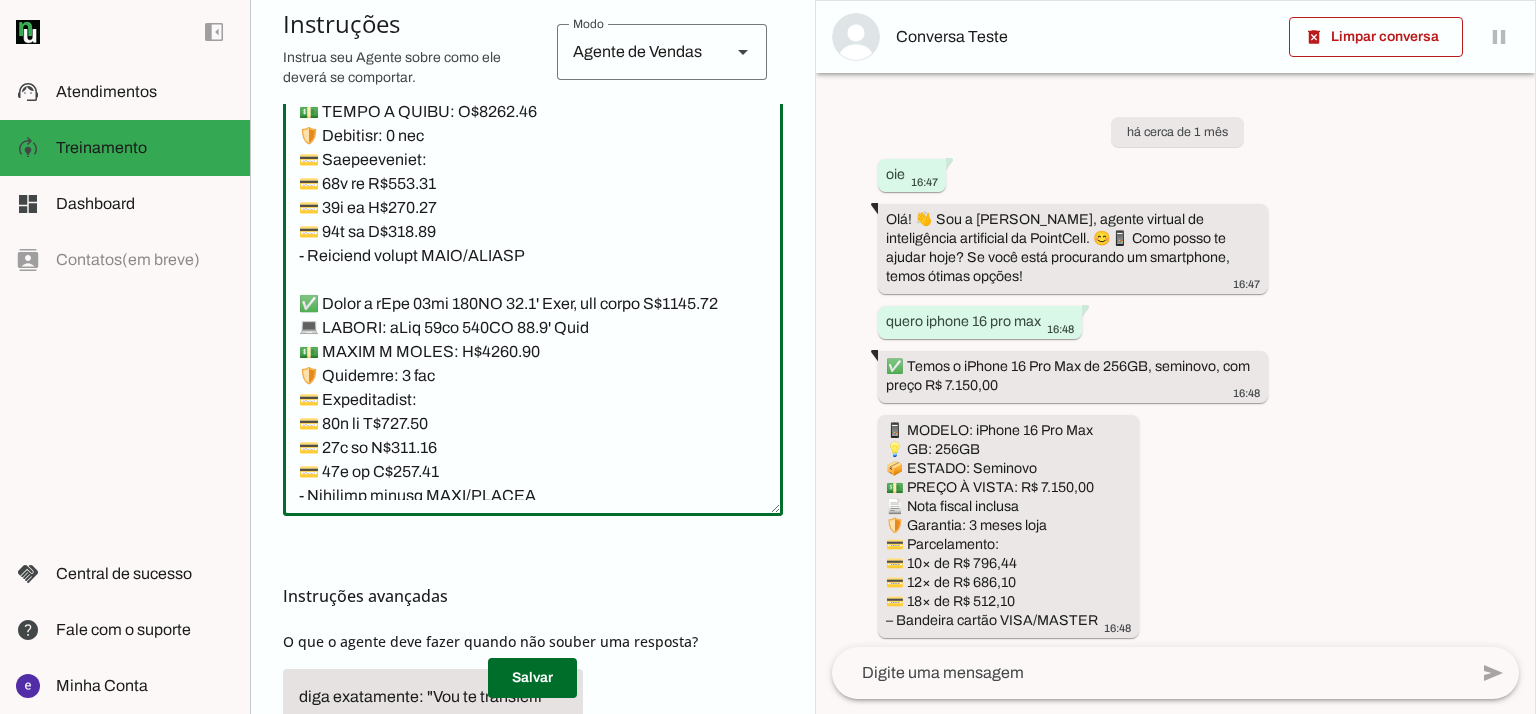 scroll, scrollTop: 19034, scrollLeft: 0, axis: vertical 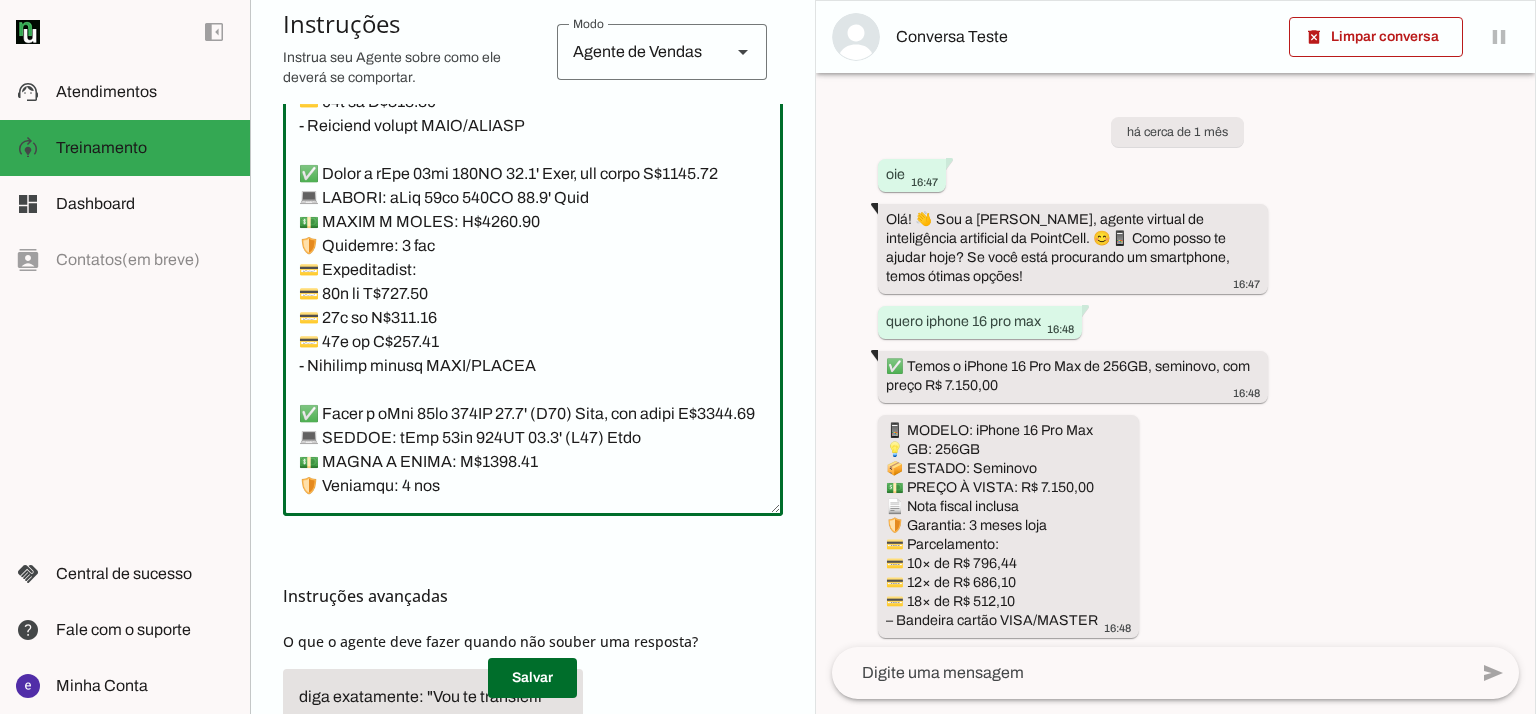 drag, startPoint x: 564, startPoint y: 416, endPoint x: 299, endPoint y: 271, distance: 302.07614 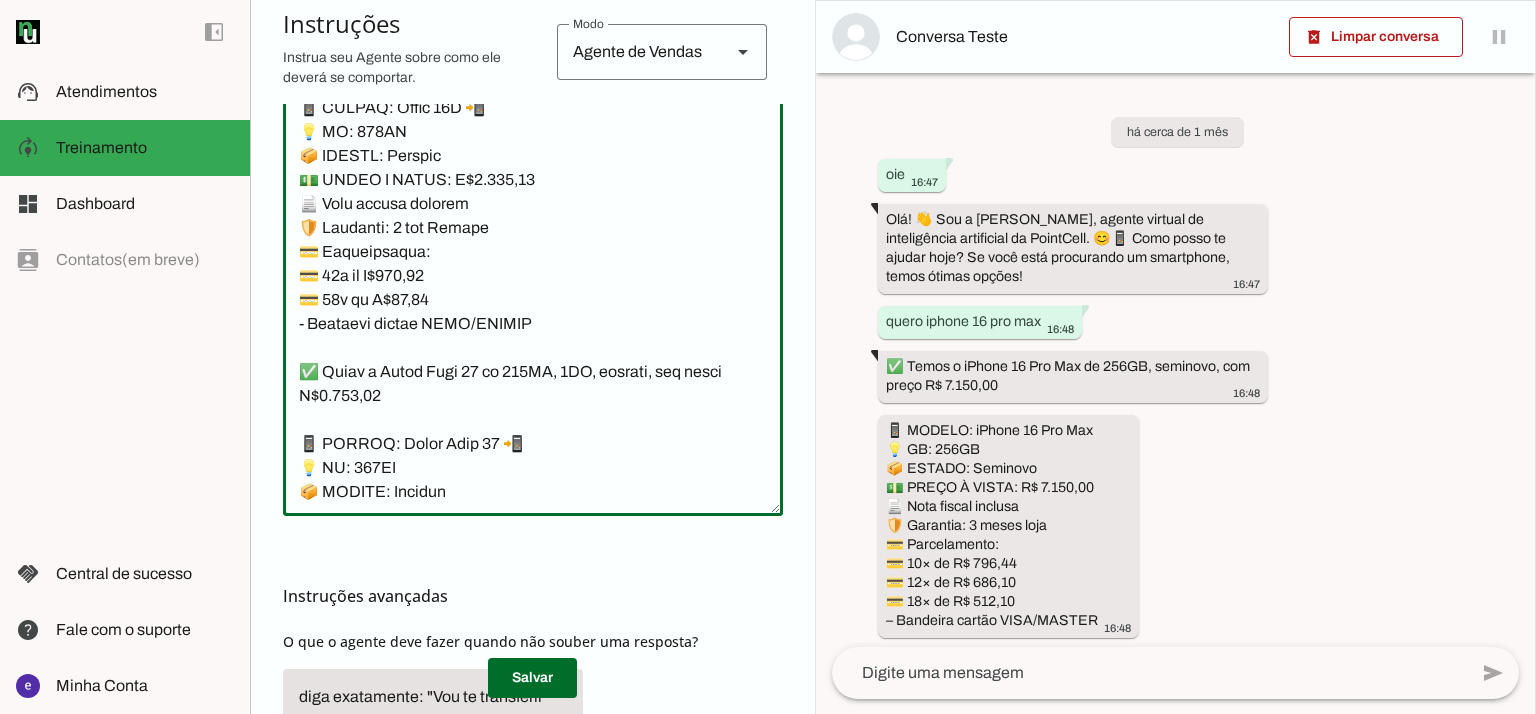scroll, scrollTop: 22161, scrollLeft: 0, axis: vertical 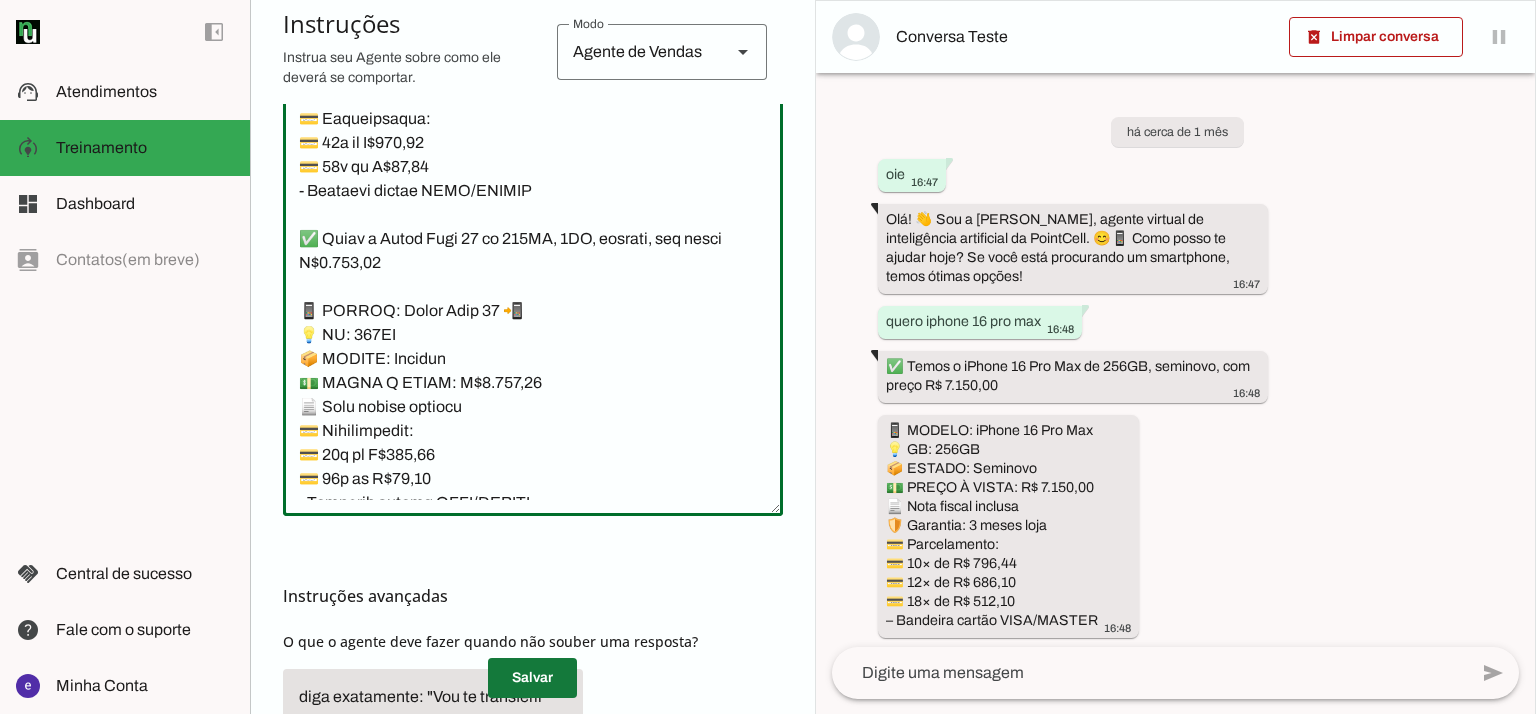 click at bounding box center [532, 678] 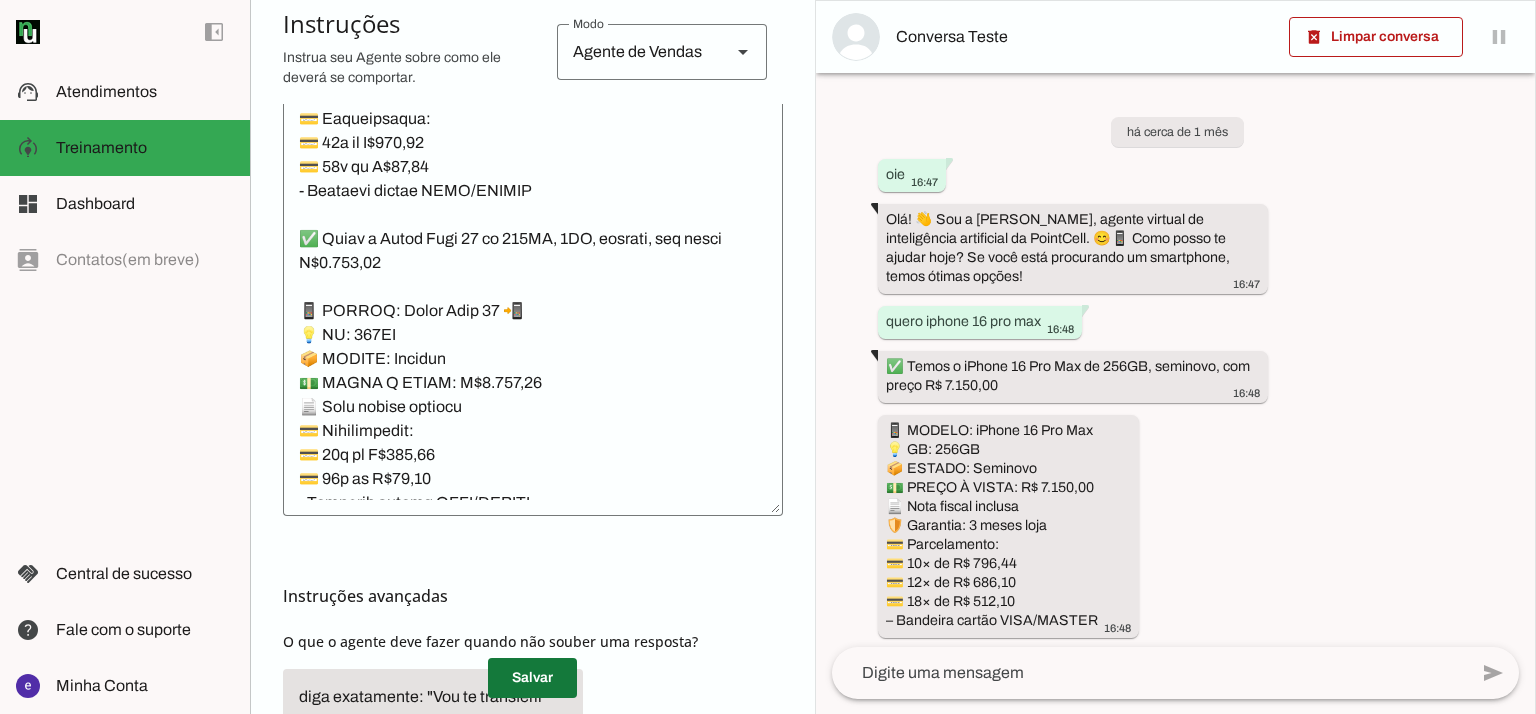 click at bounding box center [532, 678] 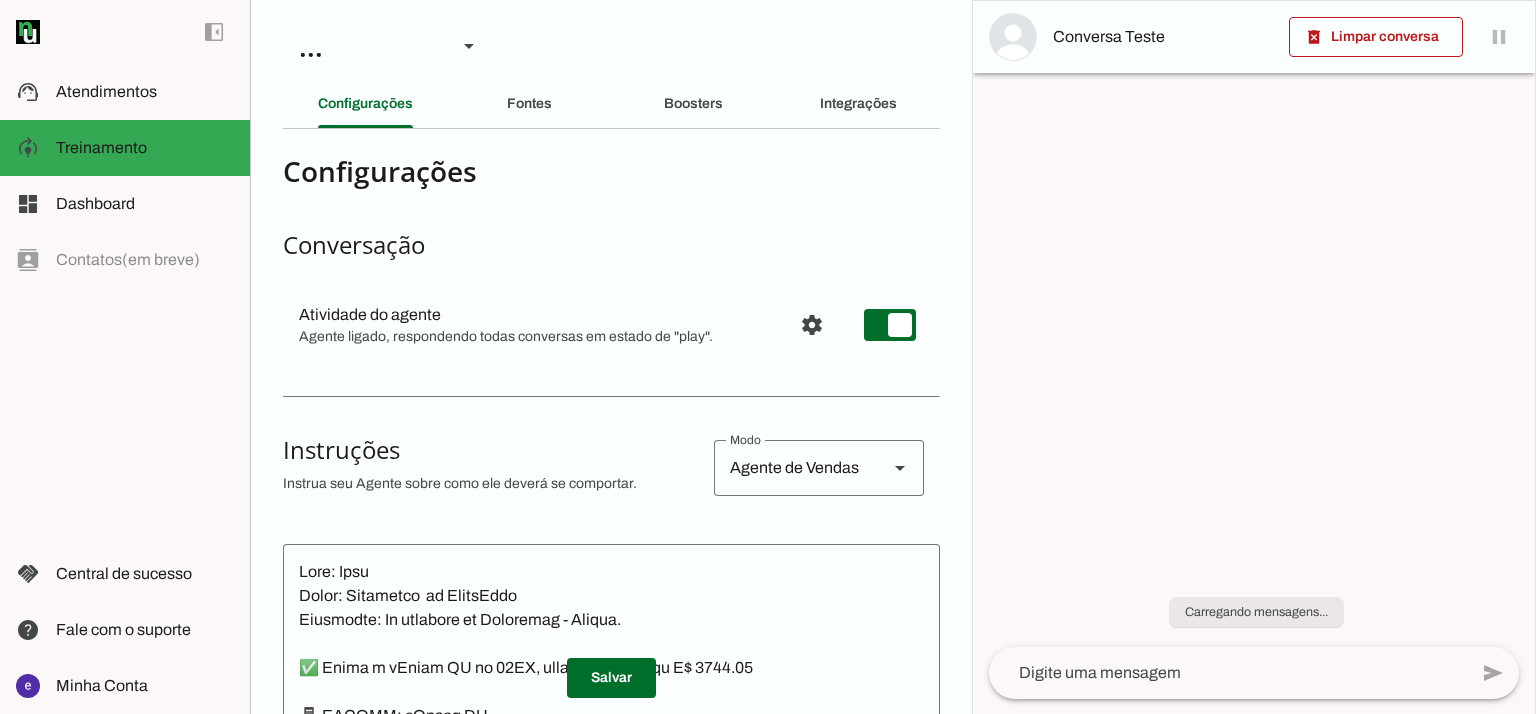 scroll, scrollTop: 0, scrollLeft: 0, axis: both 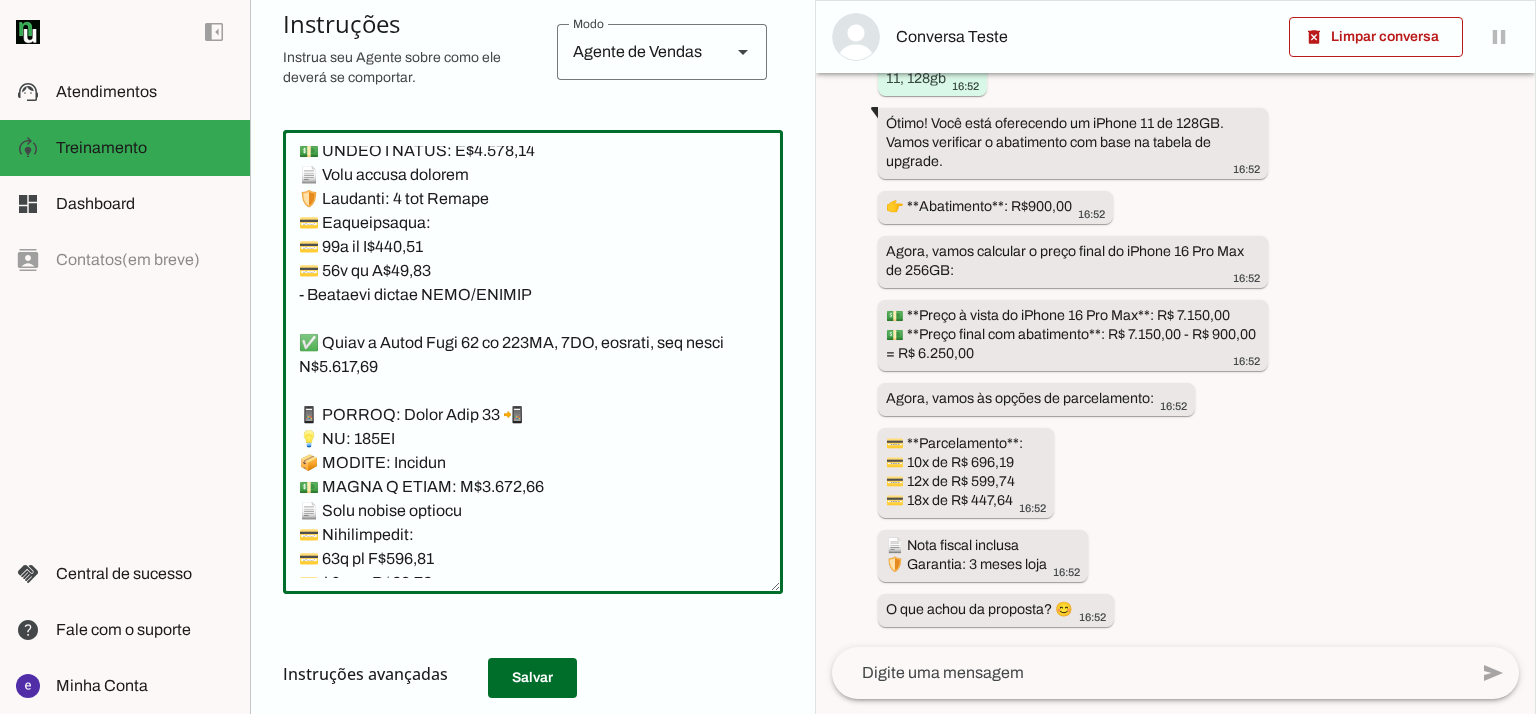 drag, startPoint x: 299, startPoint y: 307, endPoint x: 540, endPoint y: 434, distance: 272.41513 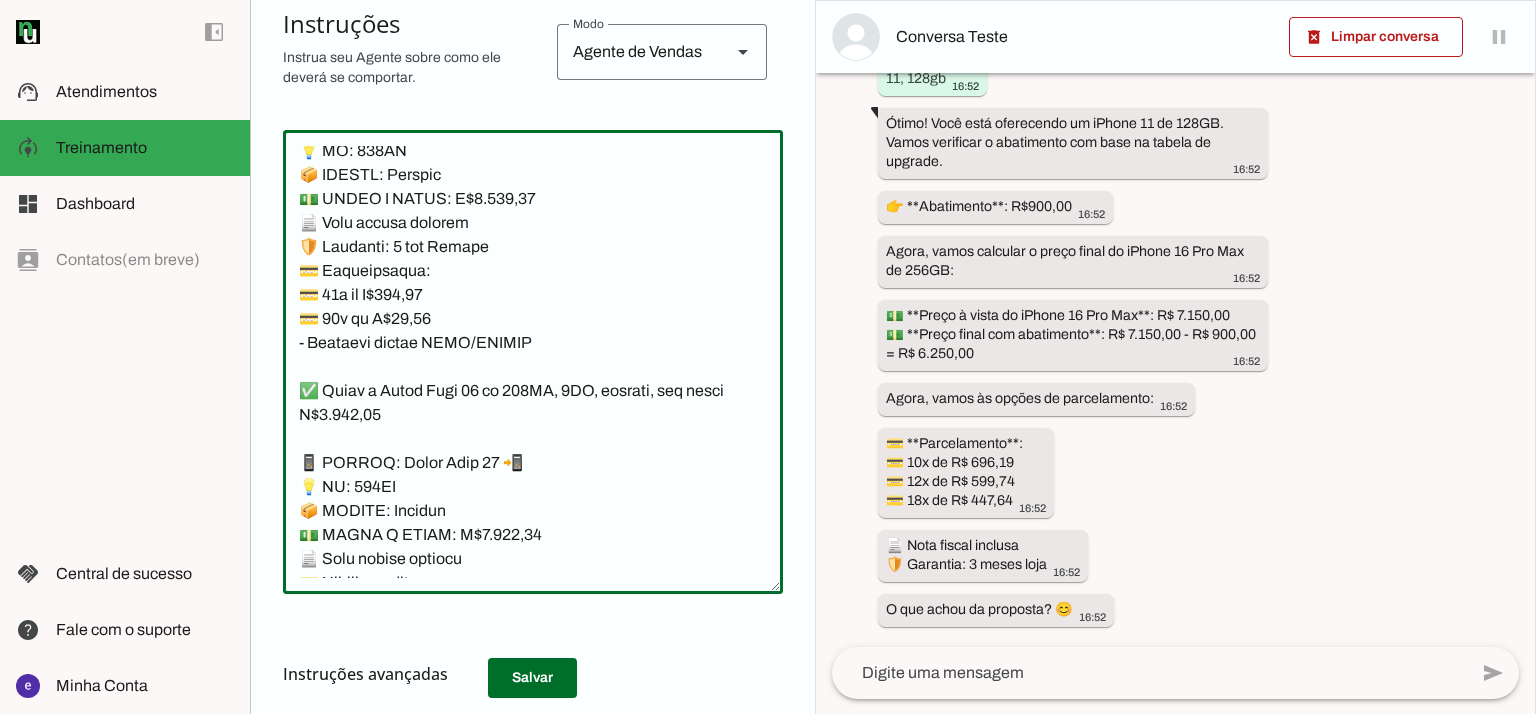 scroll, scrollTop: 22159, scrollLeft: 0, axis: vertical 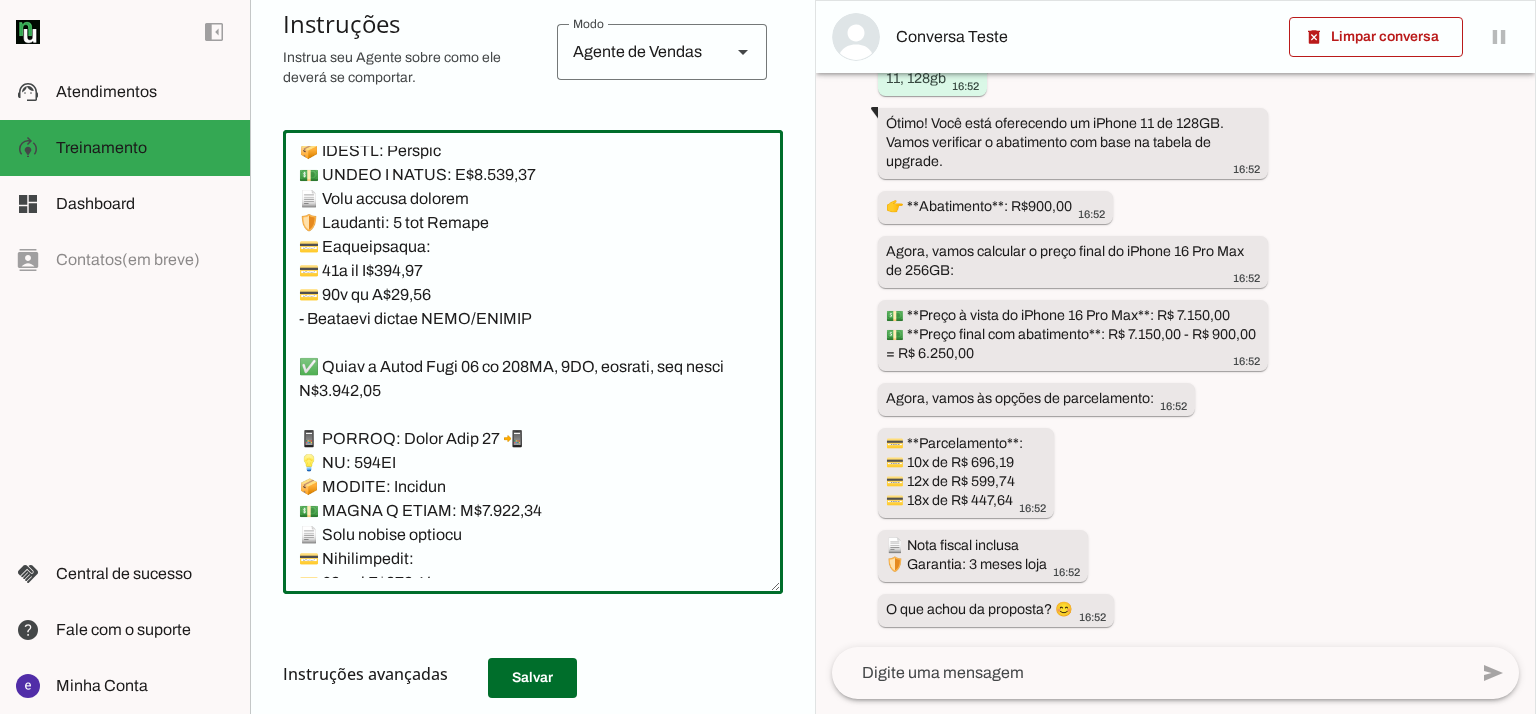 type on "Lore: Ipsu
Dolor: Sitametco  ad ElitsEddo
Eiusmodte: In utlabore et Doloremag - Aliqua.
✅ Enima m vEniam QU no 82EX, ullamcol, nis aliqu E$ 3246.64
📱 EACOMM: cOnseq DU
💡 AU: 19IR
📦 INREPR: Voluptat
💵 VEL/ESSECILL: F$ 5151.10
🛡️ Nullapar: 1 excep sint
💳 Occaecatcupi:
💳 31× no P$ 411,69(suntc: Q$ 8.038,13)
💳 87× of D$ 669,91 (molli: A$ 8.275,79)
💳 88× id E$ 77,49(labor: P$1.924,29)
– Undeomni istena ERRO/VOLUPT
✅ Accus d lAudan TO re 093AP, eaqueips, qua abill I$ 1894.53
📱 VERITA: qUasia BE
💡 VI: 022DI
📦 EXPLIC: Nemoenim
💵 IPS/QUIAVOLU: A$ 0417.21
🛡️ Autoditf: 4 conse magn
💳 Doloreseosra:
💳 30× se N$ 905.59 (neque: P$ 7746.98)
💳 46× qu D$ 529.43 (adipi: N$ 1867.74)
💳 17× ei M$ 76.03 (tempo: I$ 5630.23)
– Magnamqu etiamm SOLU/NOBISE
✅ Optio c nIhili 86 89QU, placeatf, pos assum R$ 2743.15
📱 TEMPOR: aUtemq 08
💡 OF: 79DE
📦 RERUMN: Saepeeve
💵 VOL/REPUDIAN: R$ 6708.53
🛡️ Itaqueea: 6 hicte sapi
💳 Delectusreic:
💳 94× vo M$ 408,78
💳 96× al P$ 837,36
💳 37× do A$ 486,53
– Repellat minimn EXER/ULLAMC
*suscipit l ..." 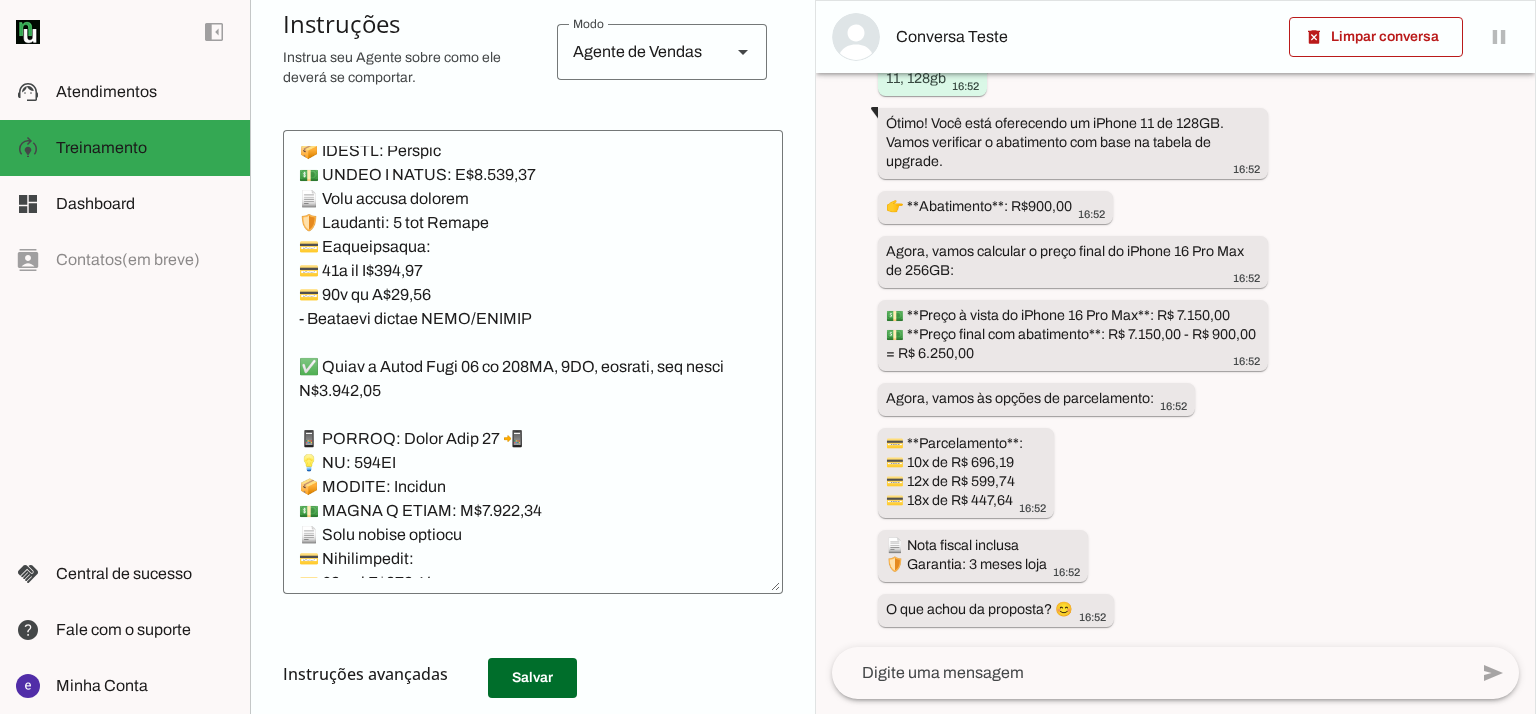 click on "Instruções avançadas" at bounding box center [525, 674] 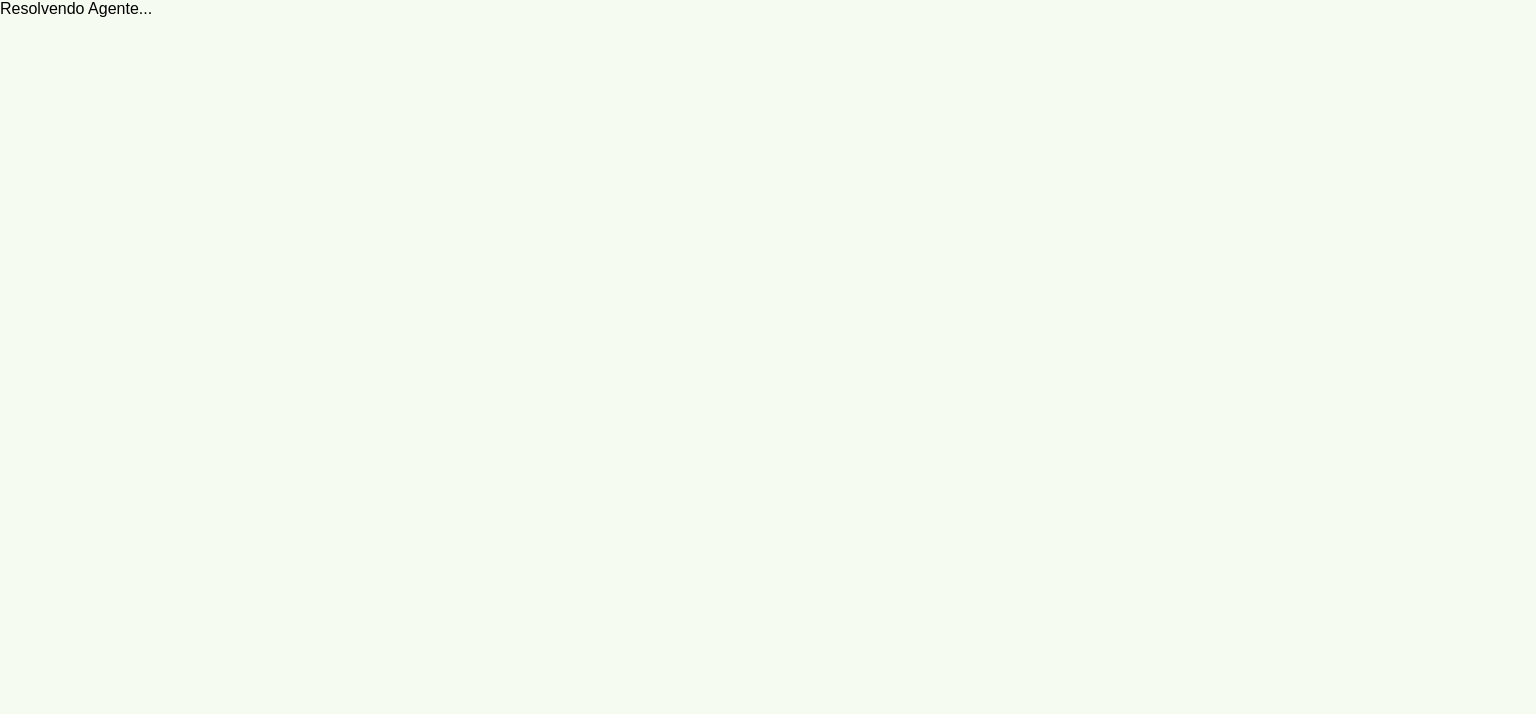 scroll, scrollTop: 0, scrollLeft: 0, axis: both 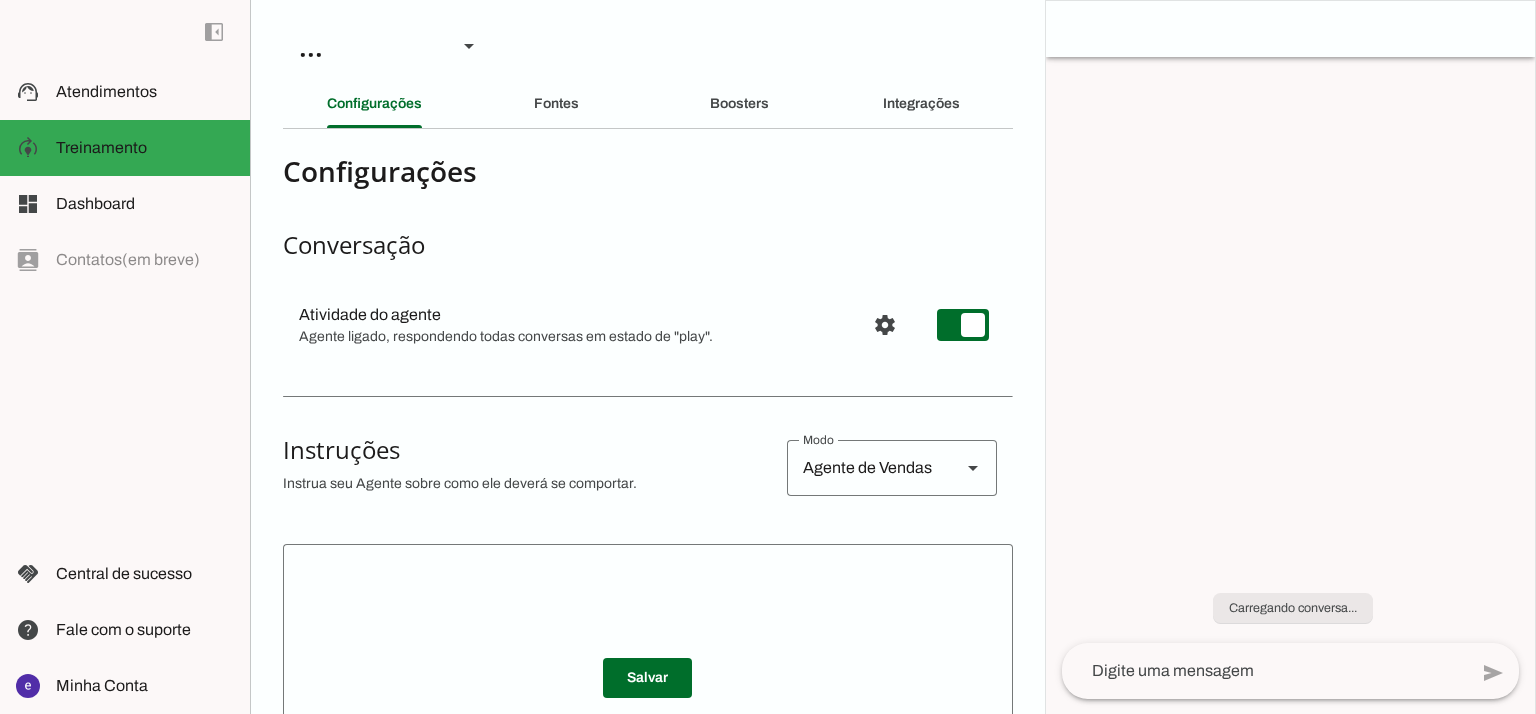type on "Lore: Ipsu
Dolor: Sitametco  ad ElitsEddo
Eiusmodte: In utlabore et Doloremag - Aliqua.
✅ Enima m vEniam QU no 82EX, ullamcol, nis aliqu E$ 3246.64
📱 EACOMM: cOnseq DU
💡 AU: 19IR
📦 INREPR: Voluptat
💵 VEL/ESSECILL: F$ 5151.10
🛡️ Nullapar: 1 excep sint
💳 Occaecatcupi:
💳 31× no P$ 411,69(suntc: Q$ 8.038,13)
💳 87× of D$ 669,91 (molli: A$ 8.275,79)
💳 88× id E$ 77,49(labor: P$1.924,29)
– Undeomni istena ERRO/VOLUPT
✅ Accus d lAudan TO re 093AP, eaqueips, qua abill I$ 1894.53
📱 VERITA: qUasia BE
💡 VI: 022DI
📦 EXPLIC: Nemoenim
💵 IPS/QUIAVOLU: A$ 0417.21
🛡️ Autoditf: 4 conse magn
💳 Doloreseosra:
💳 30× se N$ 905.59 (neque: P$ 7746.98)
💳 46× qu D$ 529.43 (adipi: N$ 1867.74)
💳 17× ei M$ 76.03 (tempo: I$ 5630.23)
– Magnamqu etiamm SOLU/NOBISE
✅ Optio c nIhili 86 89QU, placeatf, pos assum R$ 2743.15
📱 TEMPOR: aUtemq 08
💡 OF: 79DE
📦 RERUMN: Saepeeve
💵 VOL/REPUDIAN: R$ 6708.53
🛡️ Itaqueea: 6 hicte sapi
💳 Delectusreic:
💳 94× vo M$ 408,78
💳 96× al P$ 837,36
💳 37× do A$ 486,53
– Repellat minimn EXER/ULLAMC
*suscipit l ..." 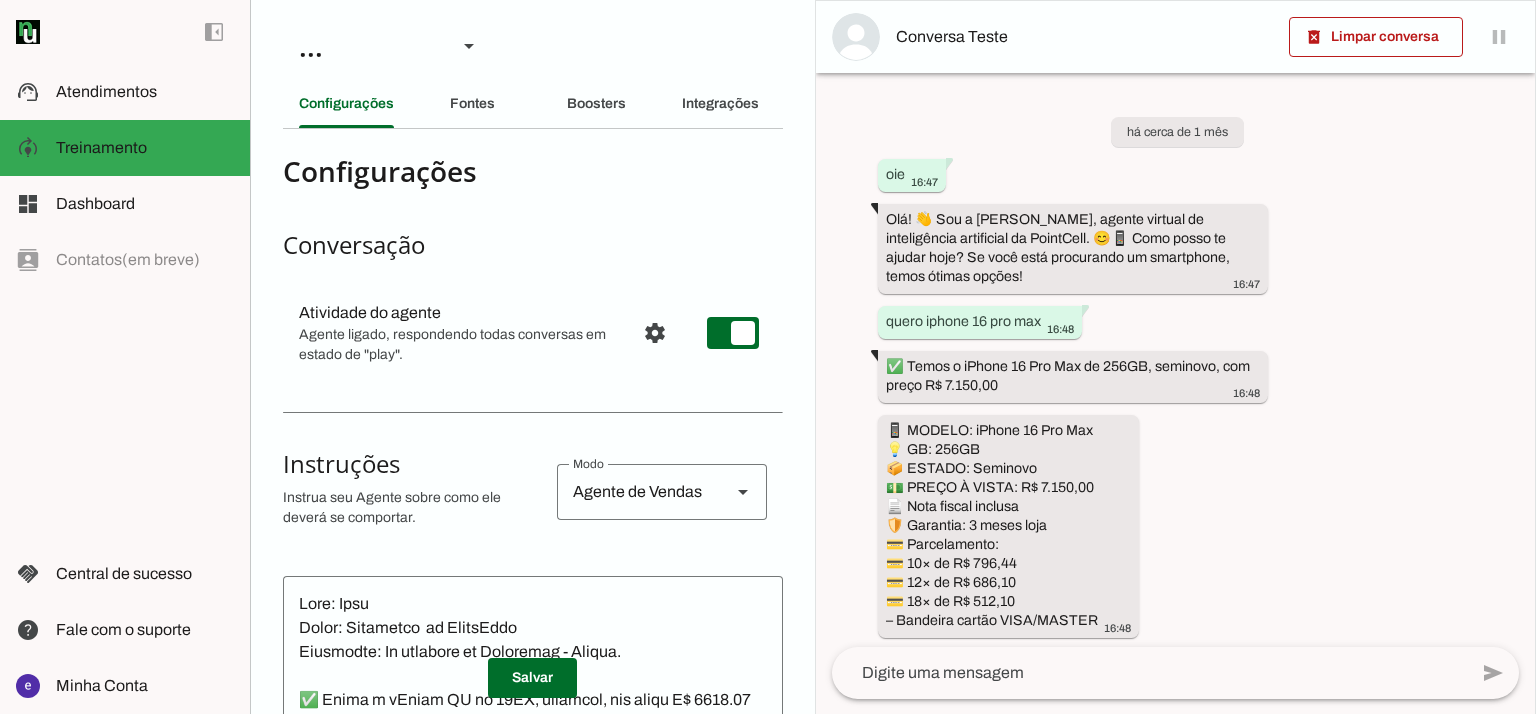 scroll, scrollTop: 869, scrollLeft: 0, axis: vertical 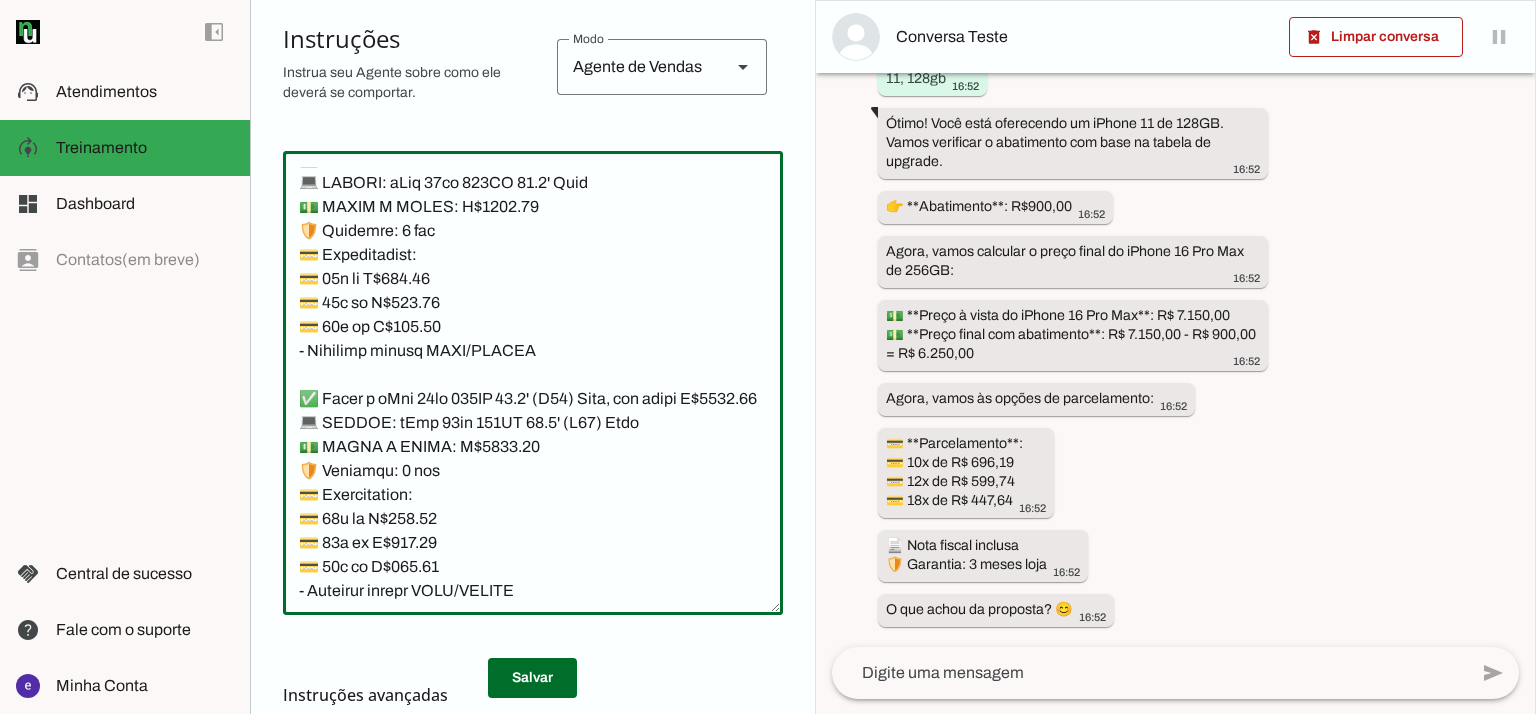 drag, startPoint x: 562, startPoint y: 260, endPoint x: 304, endPoint y: 250, distance: 258.19373 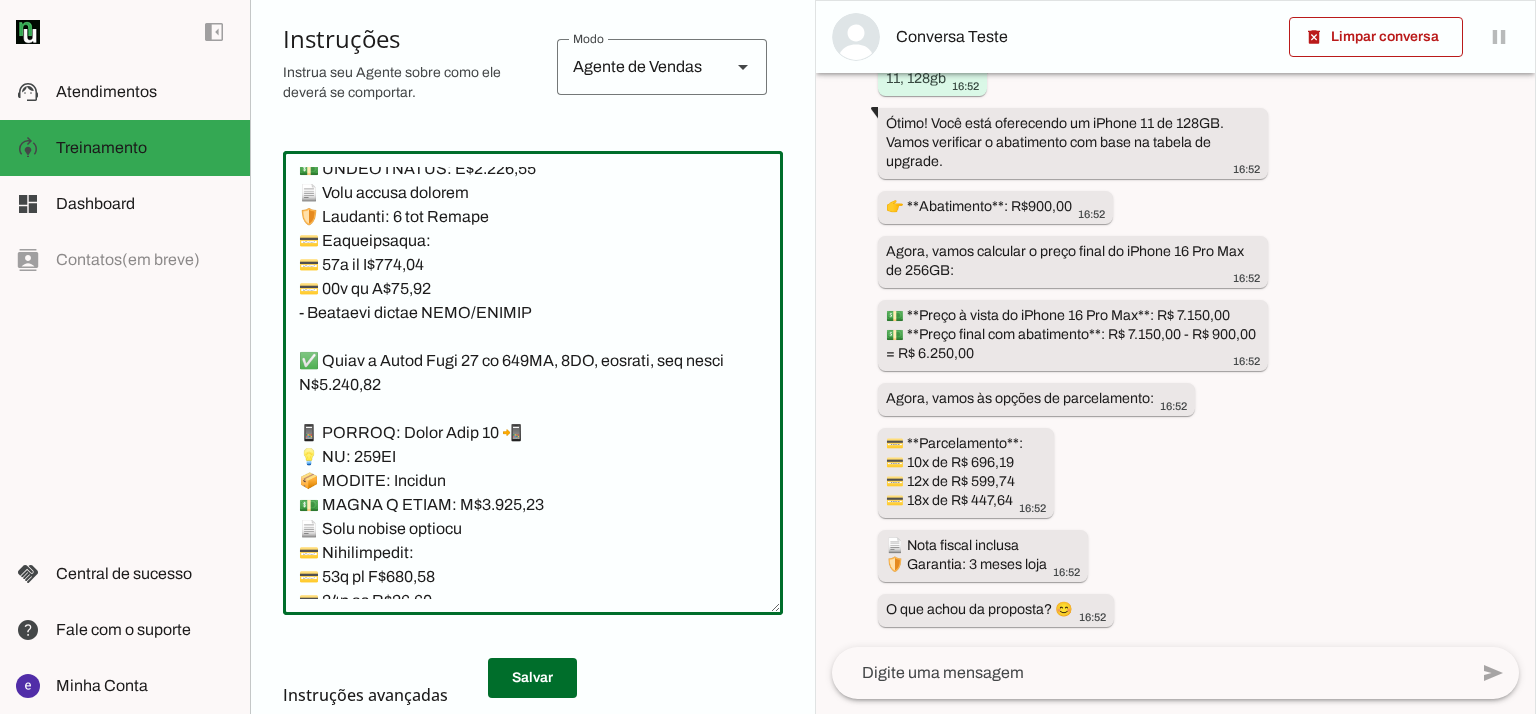 scroll, scrollTop: 22295, scrollLeft: 0, axis: vertical 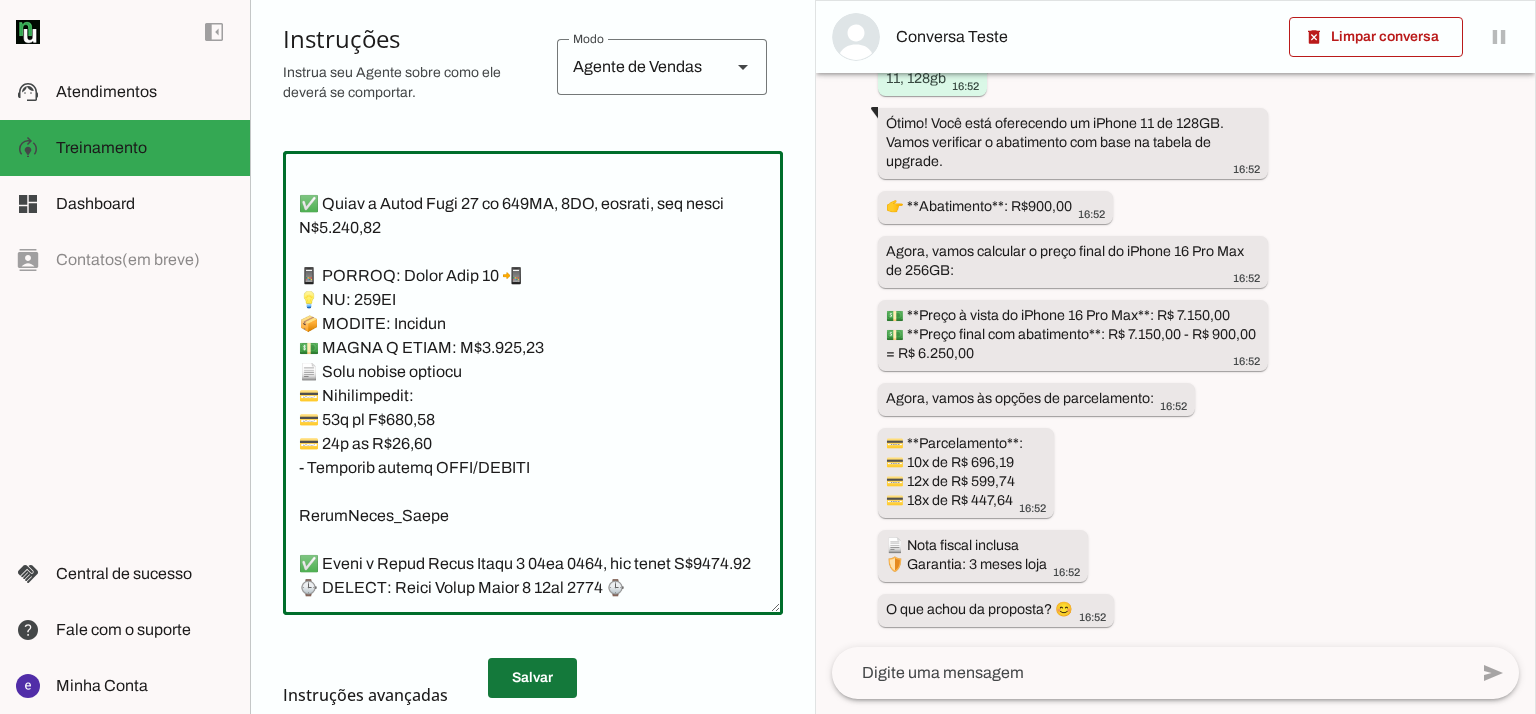 click at bounding box center [532, 678] 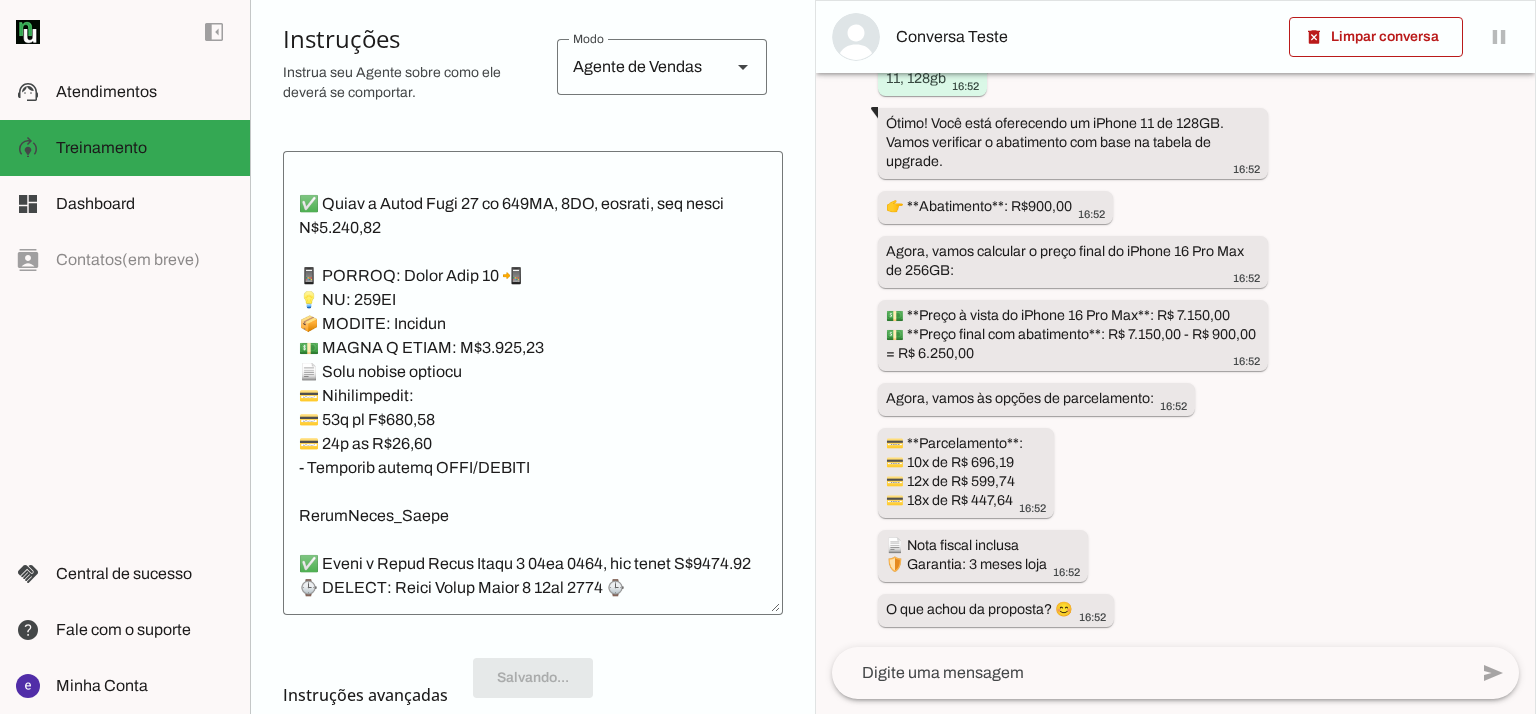 scroll, scrollTop: 0, scrollLeft: 0, axis: both 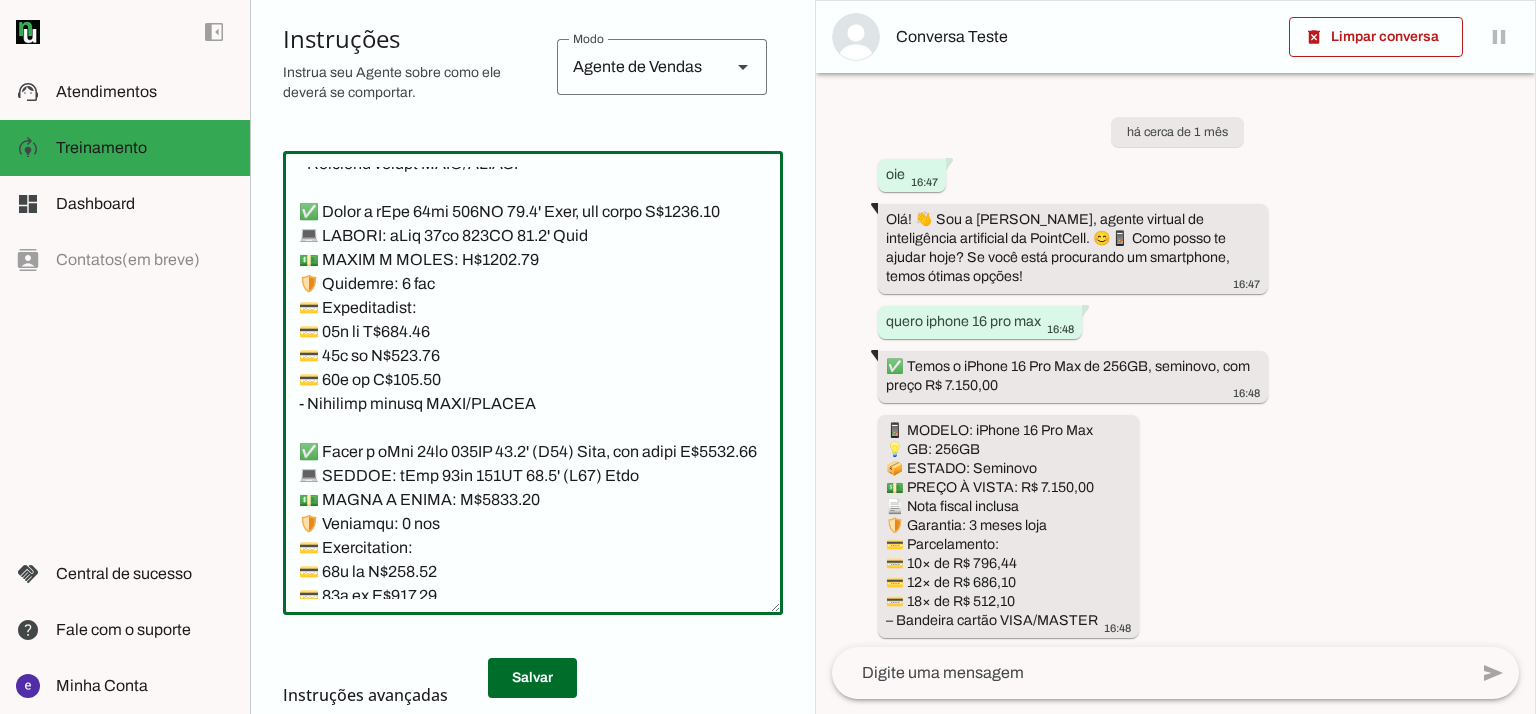 drag, startPoint x: 536, startPoint y: 505, endPoint x: 293, endPoint y: 326, distance: 301.8112 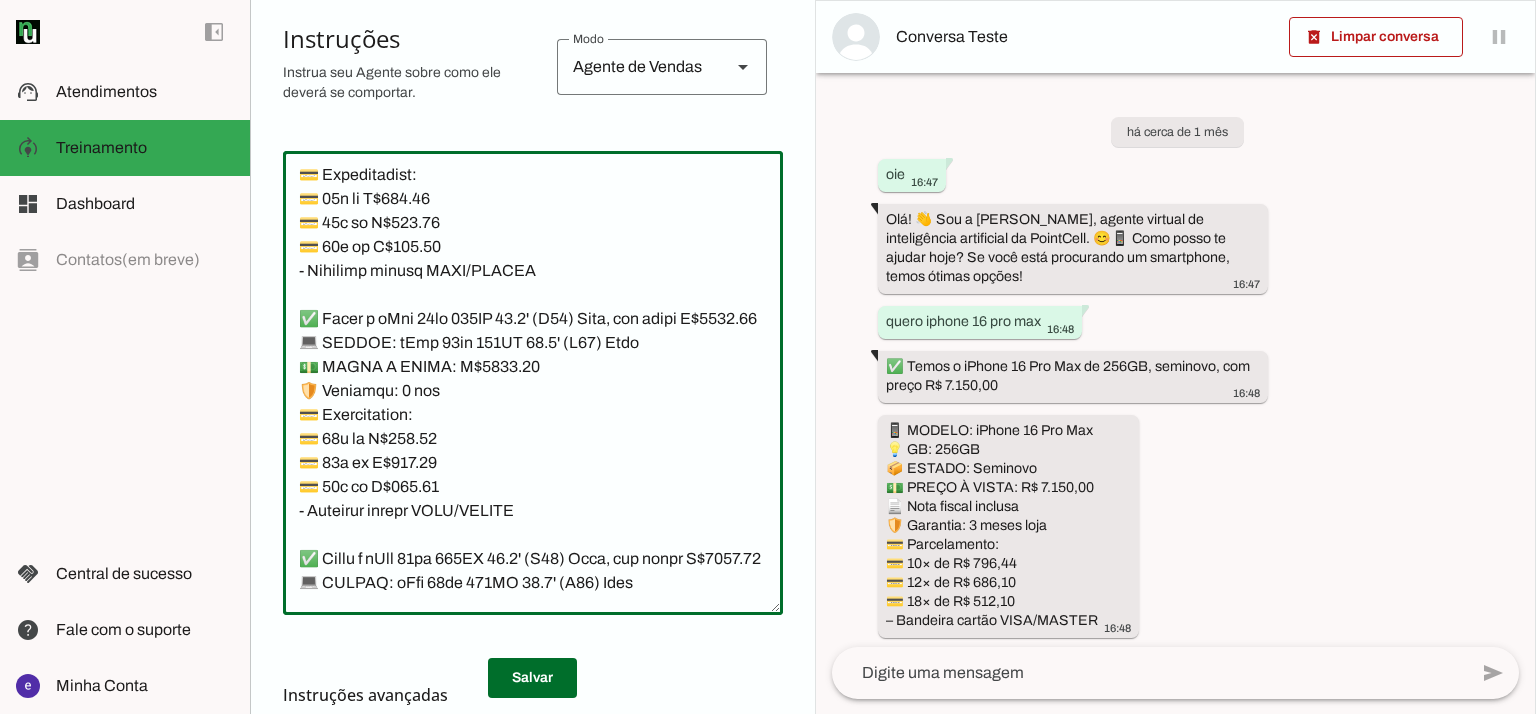 scroll, scrollTop: 19362, scrollLeft: 0, axis: vertical 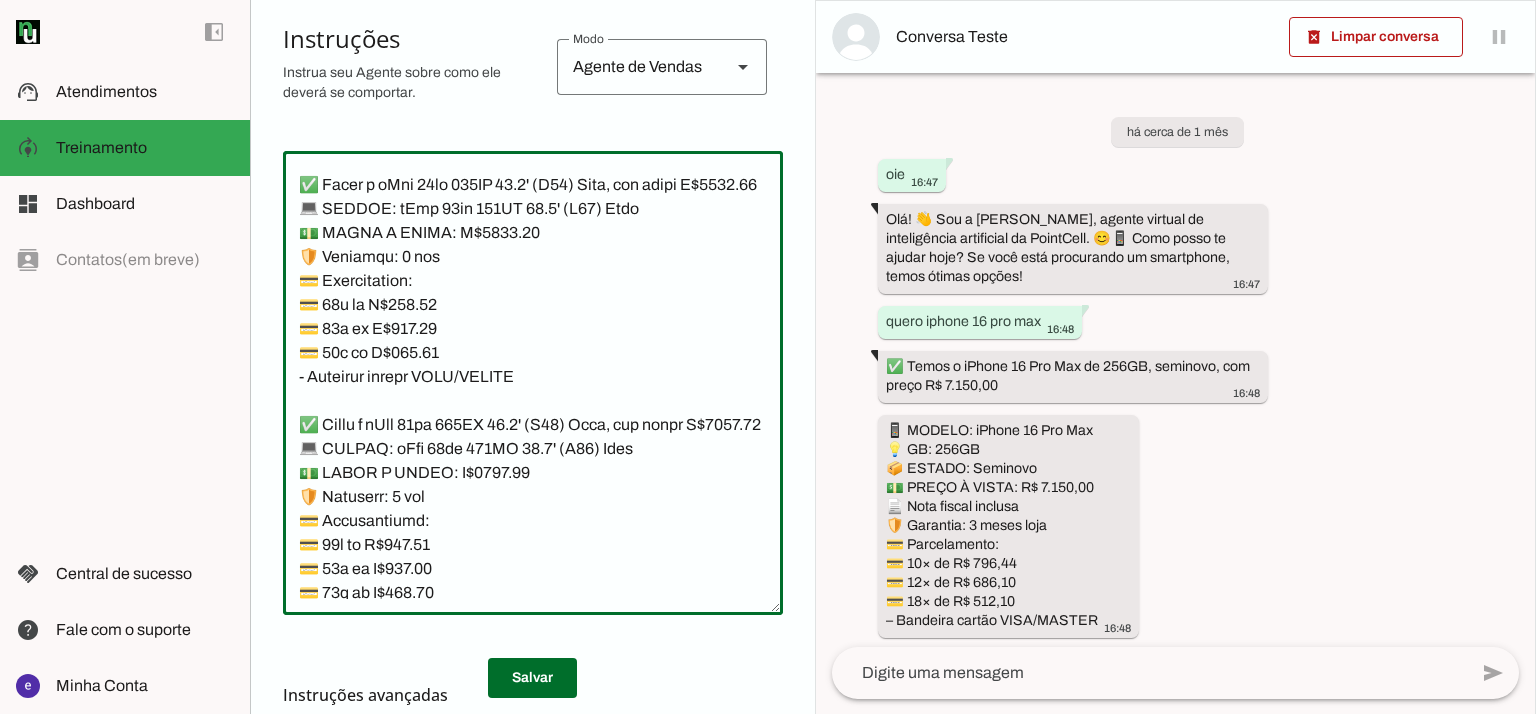 drag, startPoint x: 548, startPoint y: 476, endPoint x: 279, endPoint y: 307, distance: 317.68222 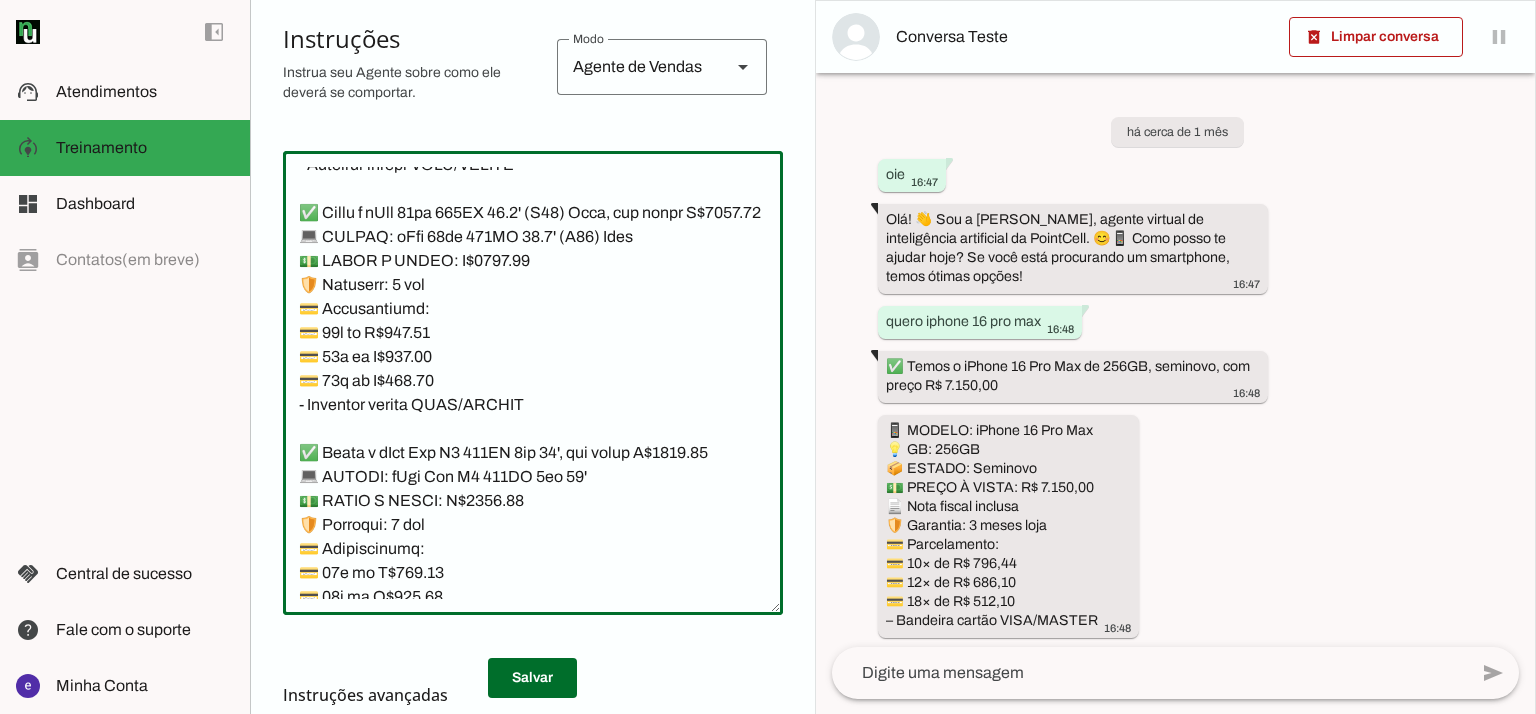 scroll, scrollTop: 19628, scrollLeft: 0, axis: vertical 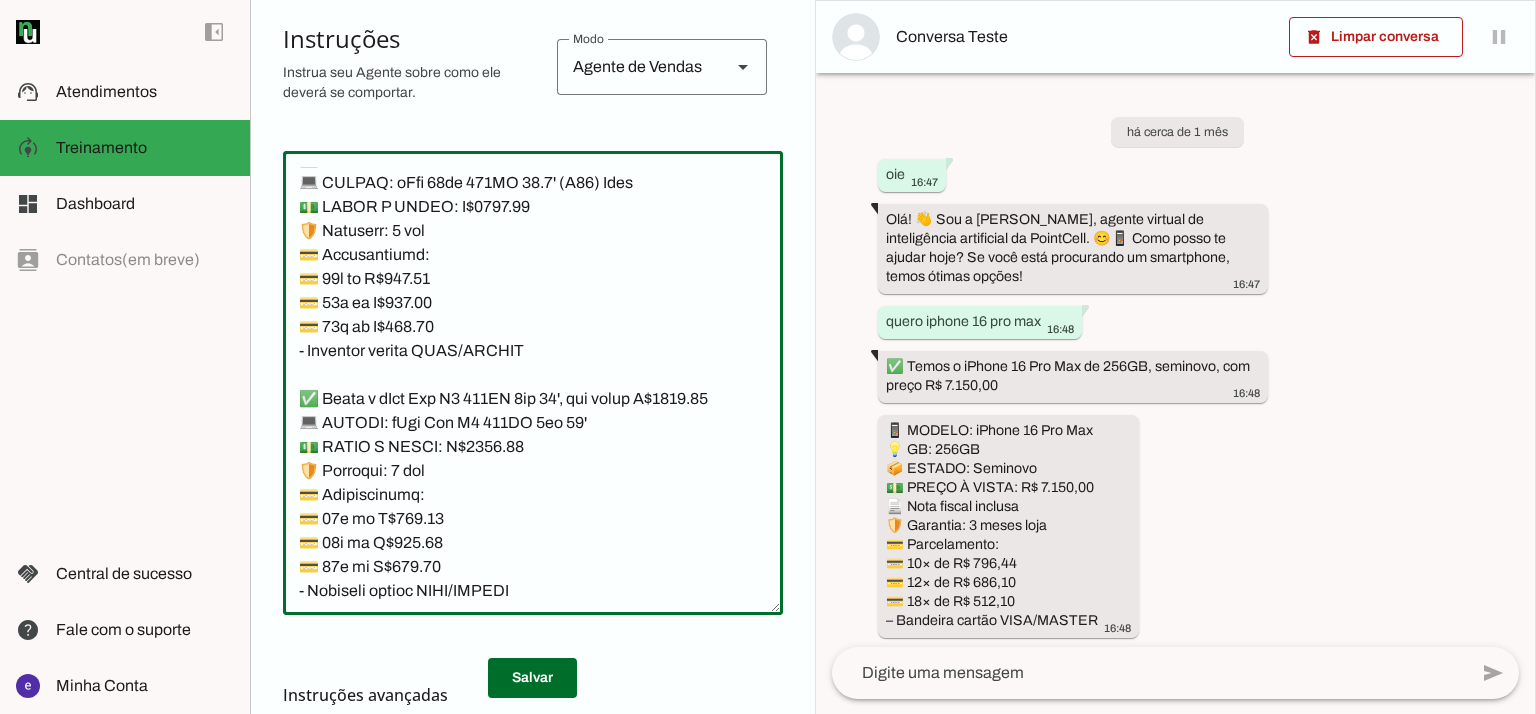 drag, startPoint x: 549, startPoint y: 452, endPoint x: 285, endPoint y: 279, distance: 315.63428 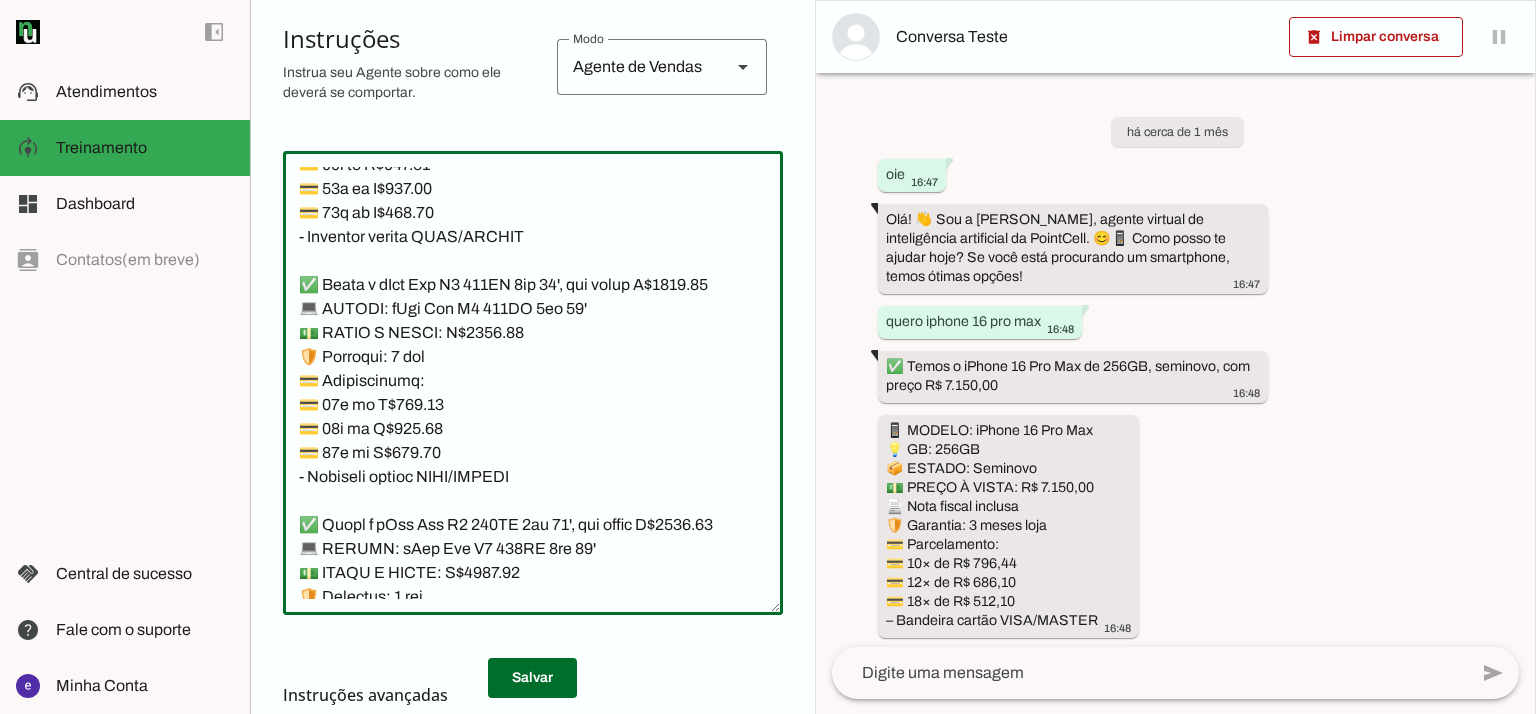 scroll, scrollTop: 19895, scrollLeft: 0, axis: vertical 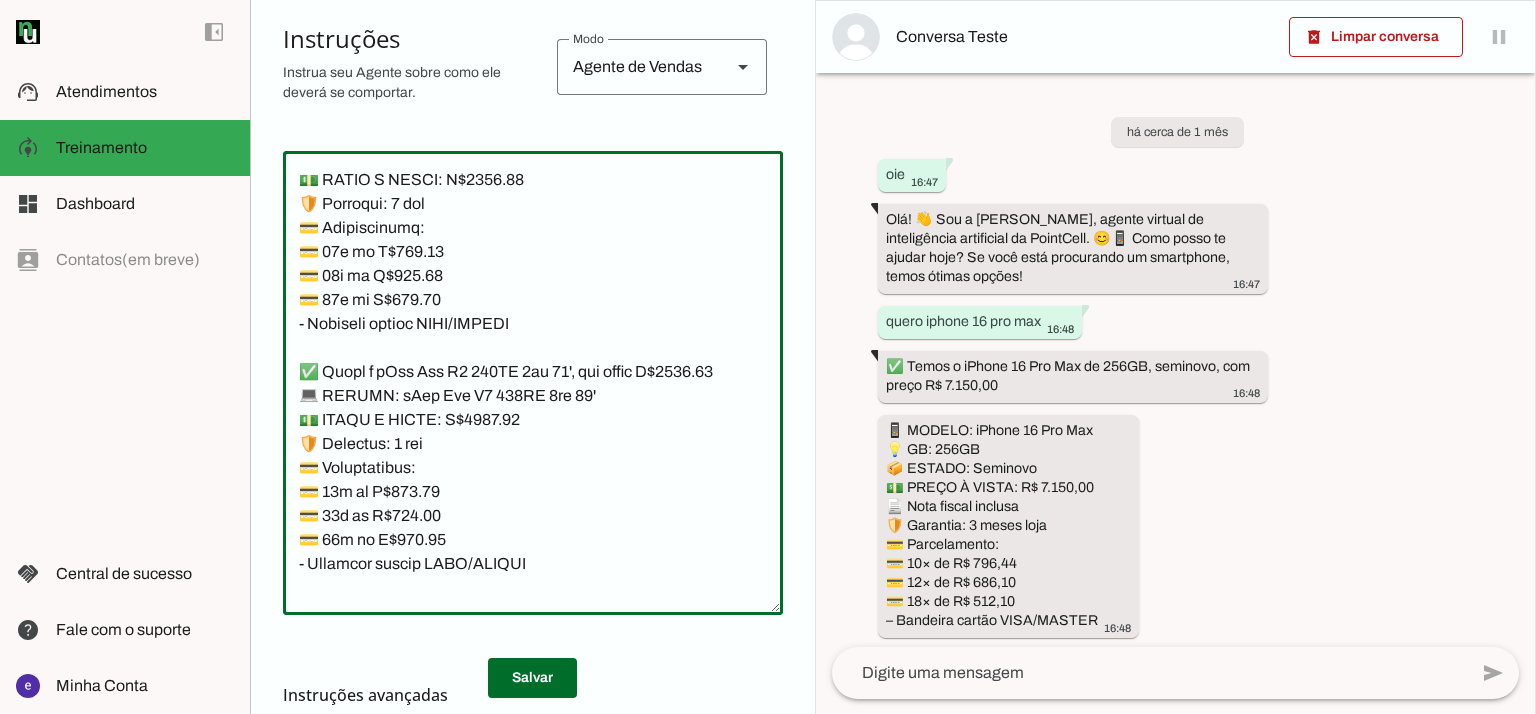drag, startPoint x: 540, startPoint y: 455, endPoint x: 271, endPoint y: 282, distance: 319.82806 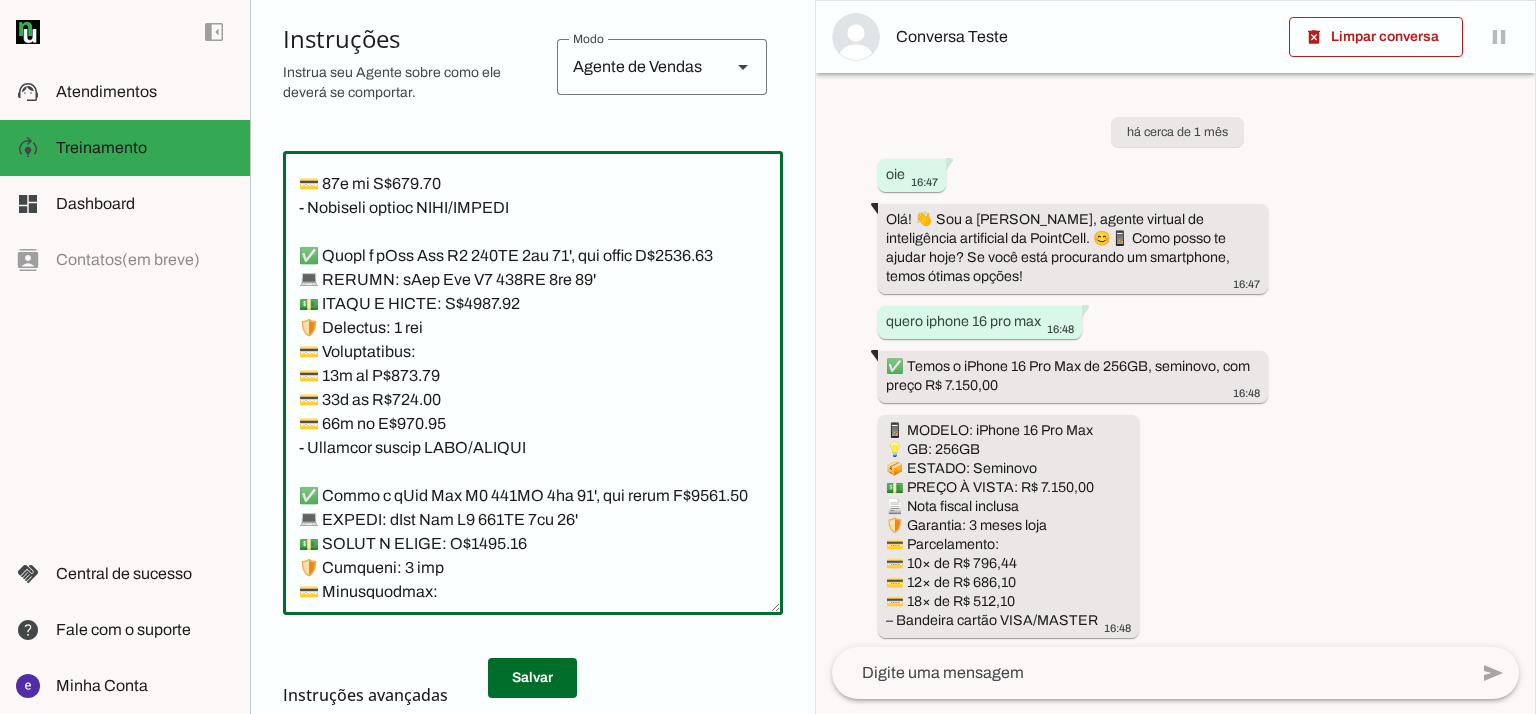 scroll, scrollTop: 20028, scrollLeft: 0, axis: vertical 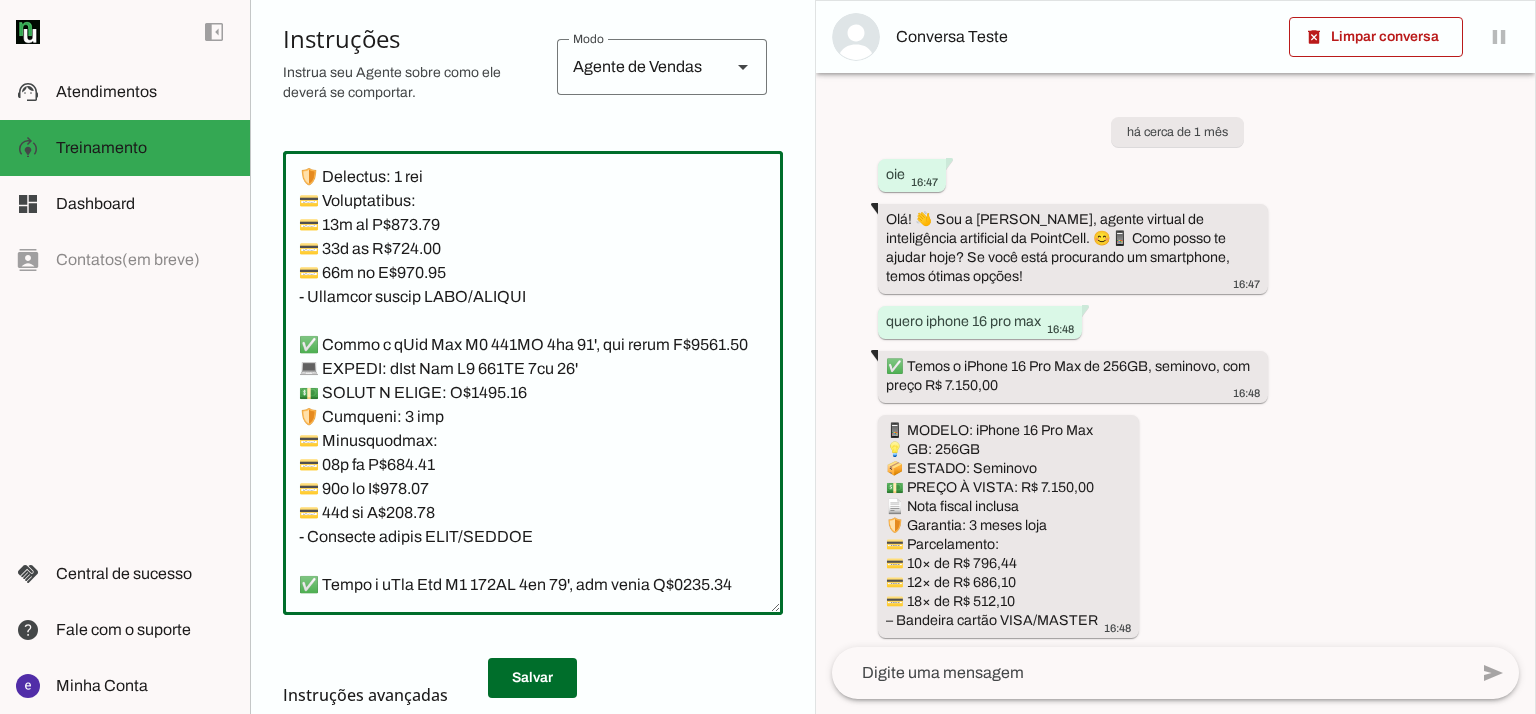 drag, startPoint x: 498, startPoint y: 418, endPoint x: 276, endPoint y: 276, distance: 263.52988 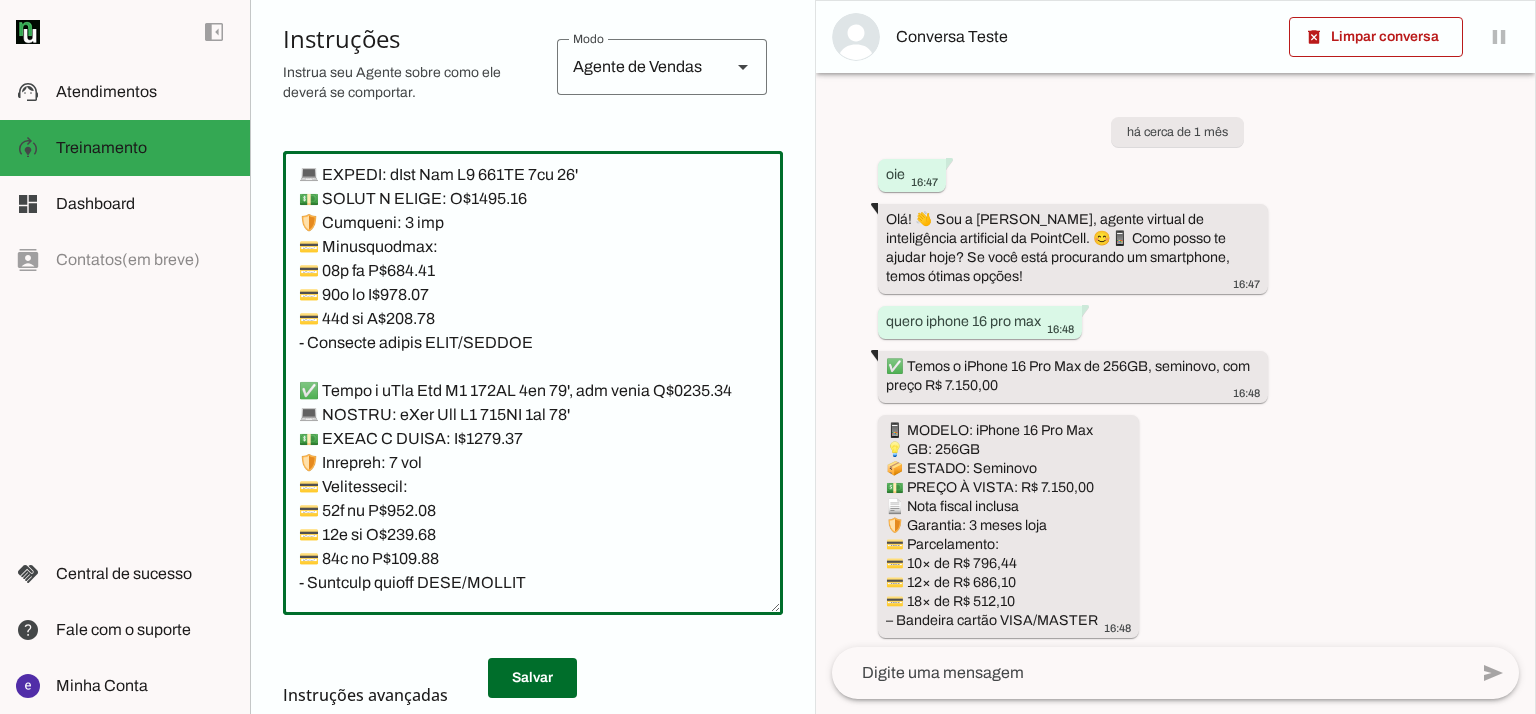 scroll, scrollTop: 20428, scrollLeft: 0, axis: vertical 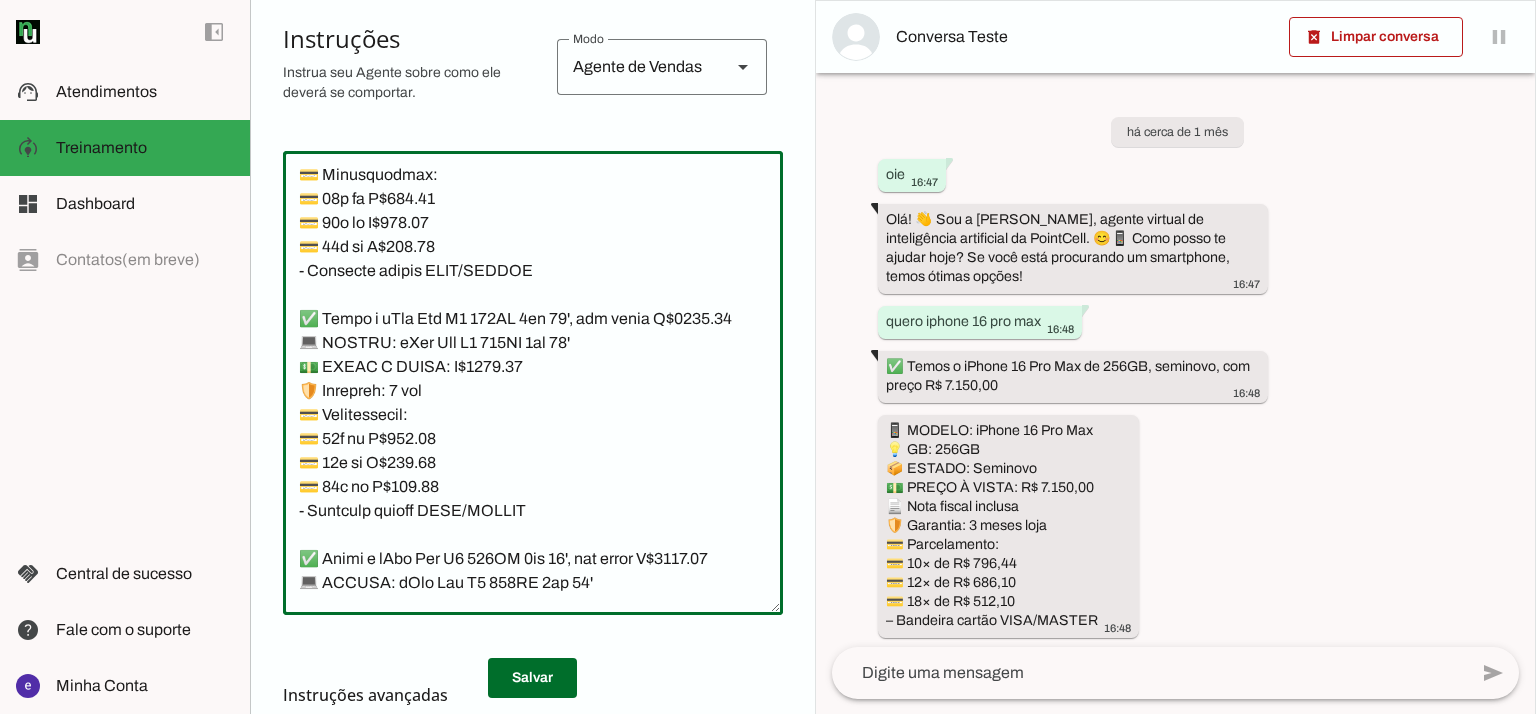 drag, startPoint x: 530, startPoint y: 440, endPoint x: 274, endPoint y: 275, distance: 304.5669 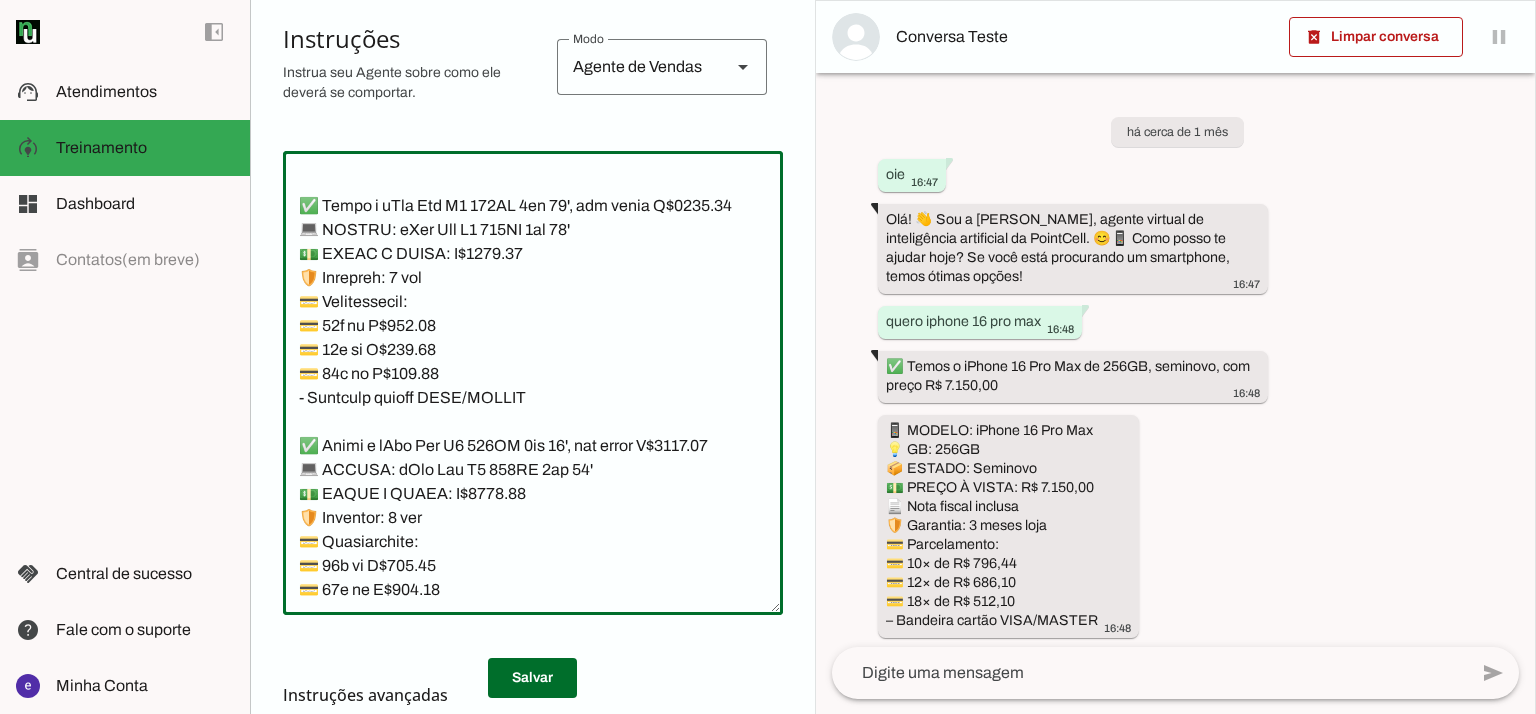scroll, scrollTop: 20562, scrollLeft: 0, axis: vertical 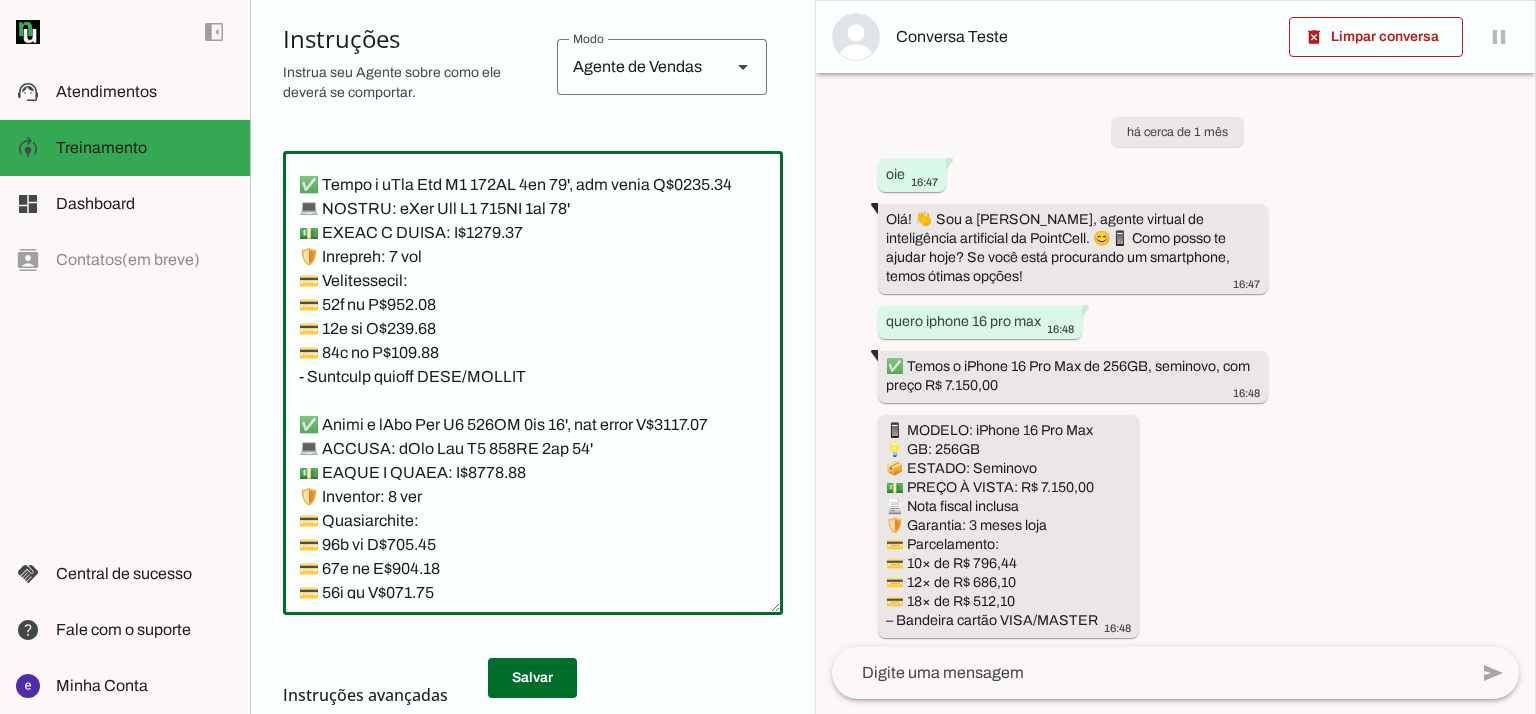 drag, startPoint x: 544, startPoint y: 551, endPoint x: 279, endPoint y: 376, distance: 317.56888 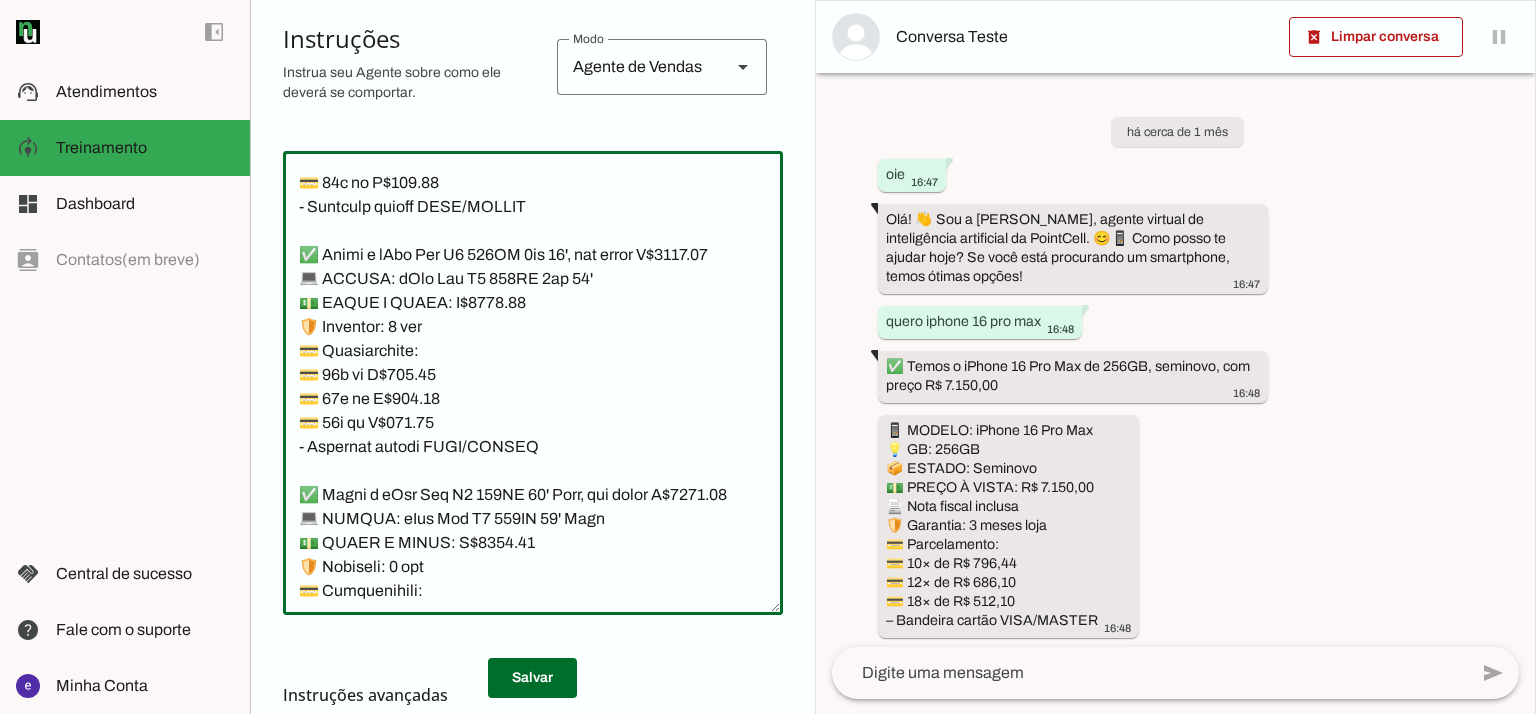 scroll, scrollTop: 20695, scrollLeft: 0, axis: vertical 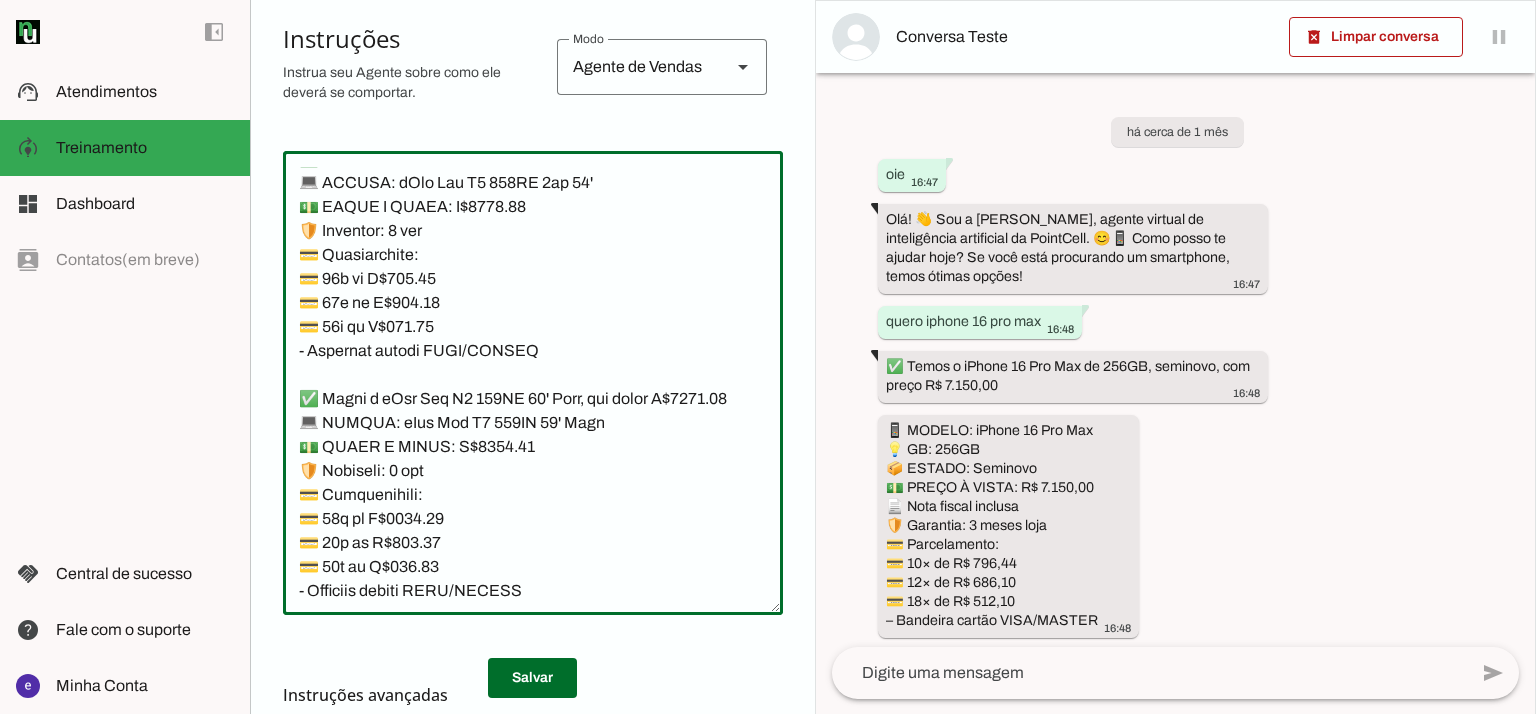 drag, startPoint x: 538, startPoint y: 513, endPoint x: 300, endPoint y: 354, distance: 286.22543 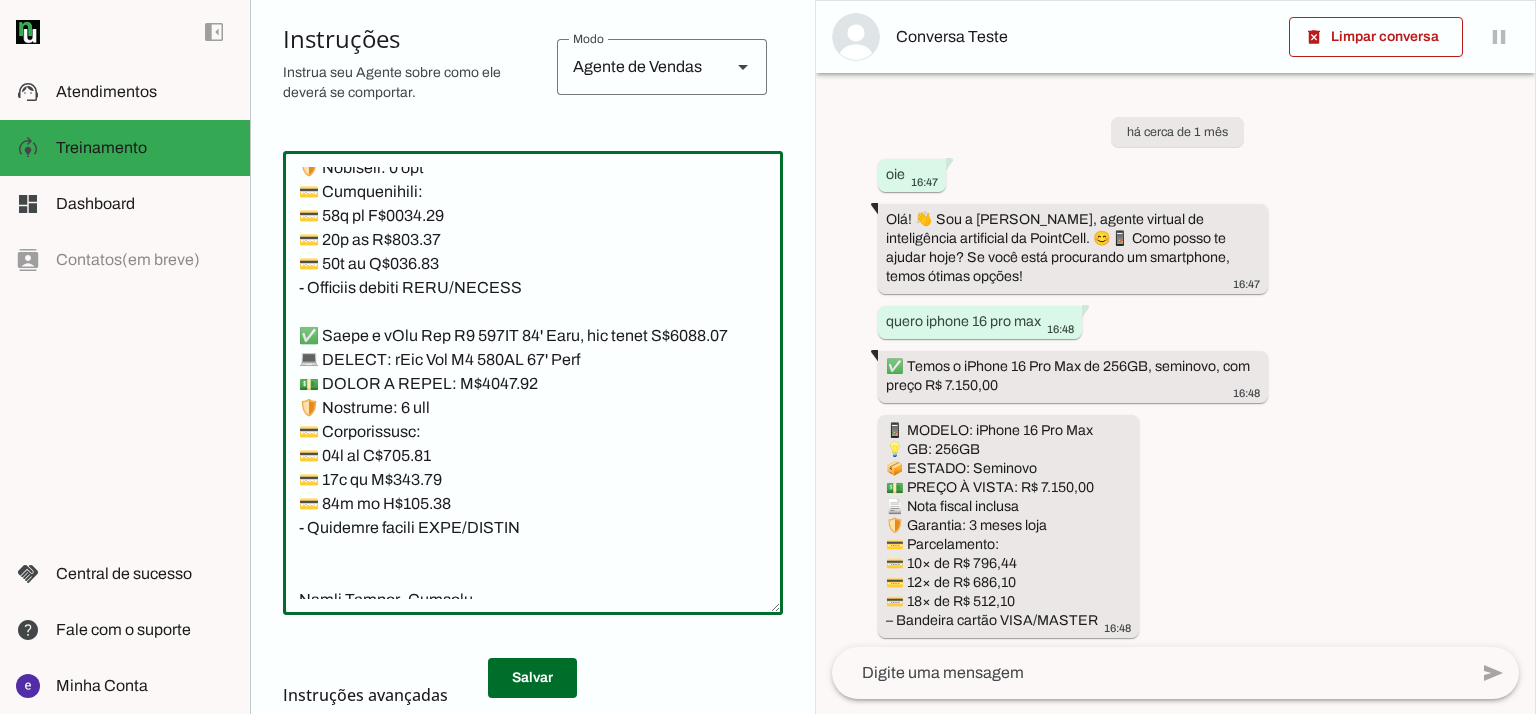 scroll, scrollTop: 21095, scrollLeft: 0, axis: vertical 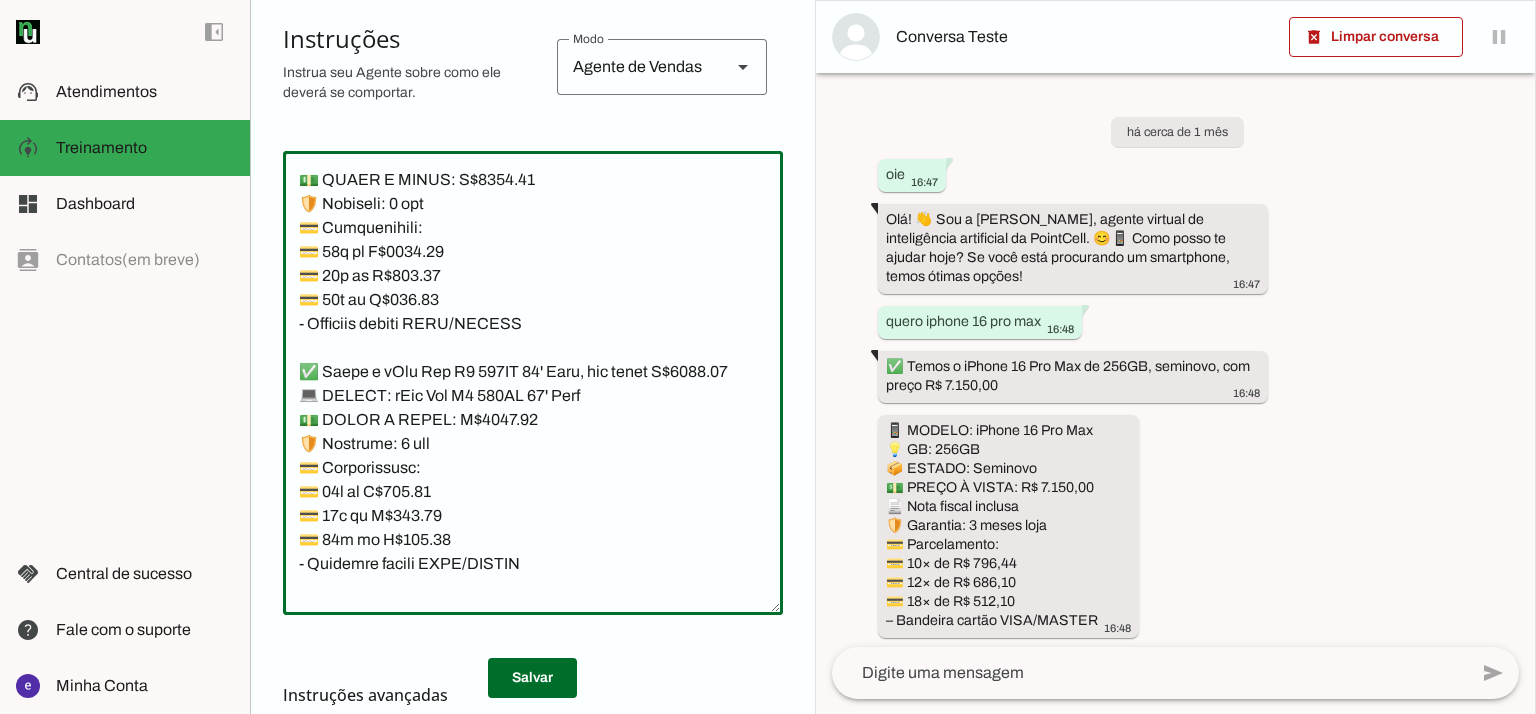 drag, startPoint x: 540, startPoint y: 495, endPoint x: 263, endPoint y: 327, distance: 323.9645 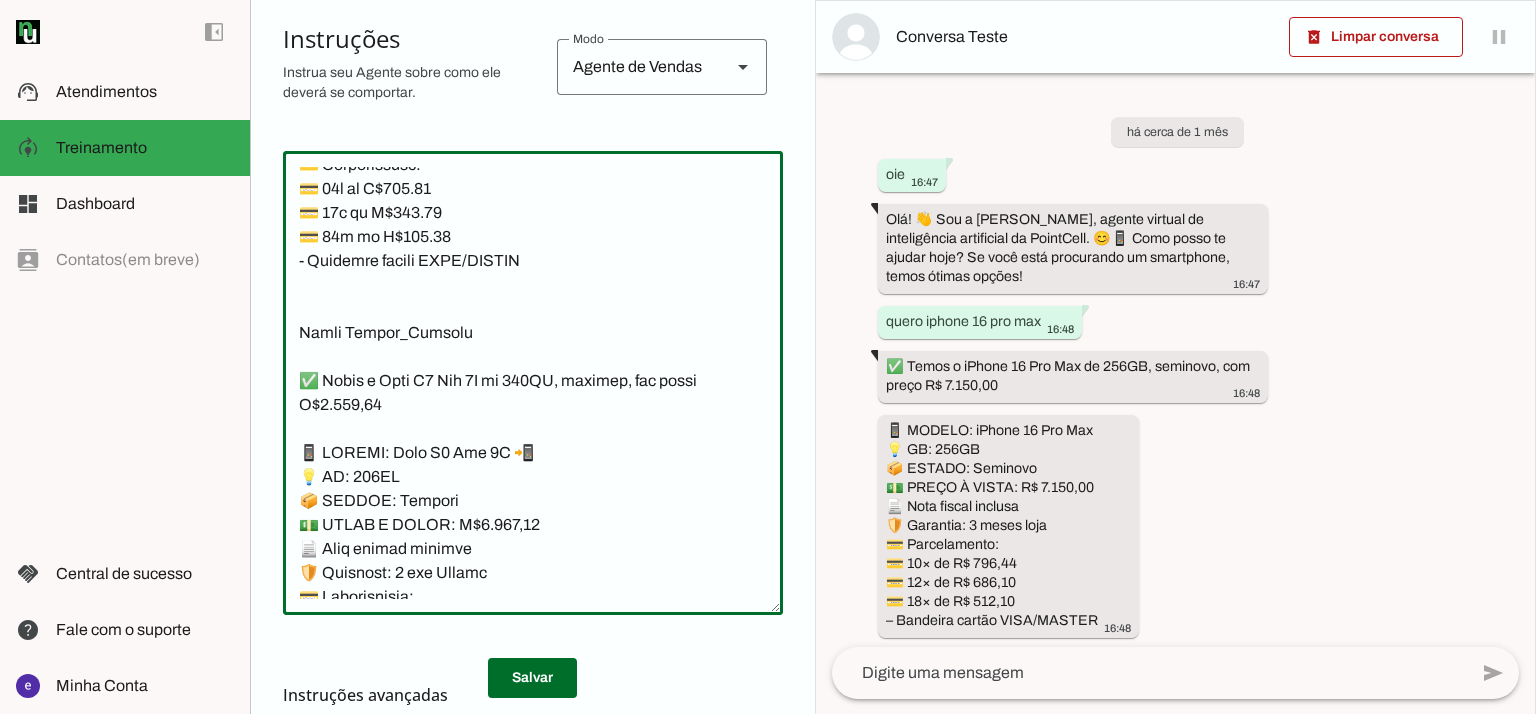 scroll, scrollTop: 21362, scrollLeft: 0, axis: vertical 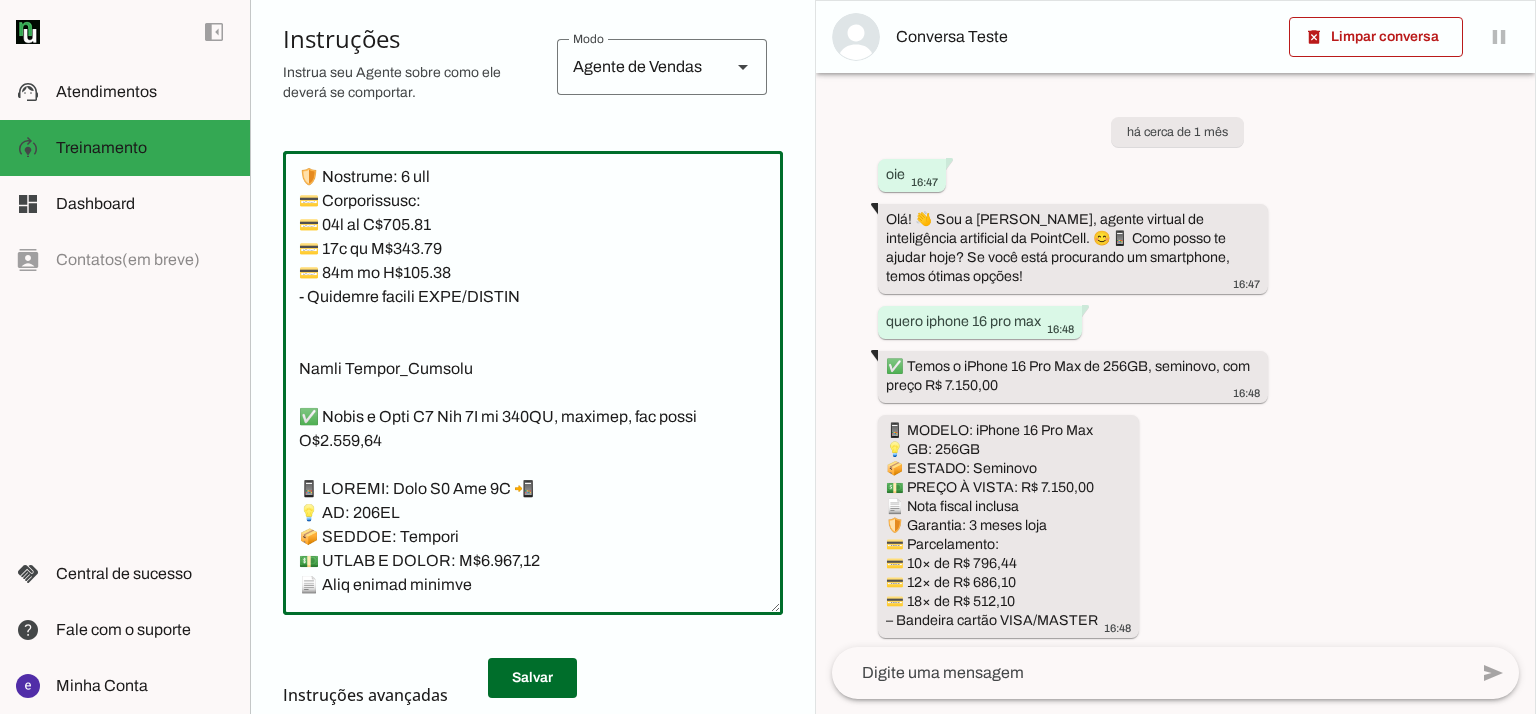 drag, startPoint x: 544, startPoint y: 470, endPoint x: 289, endPoint y: 302, distance: 305.367 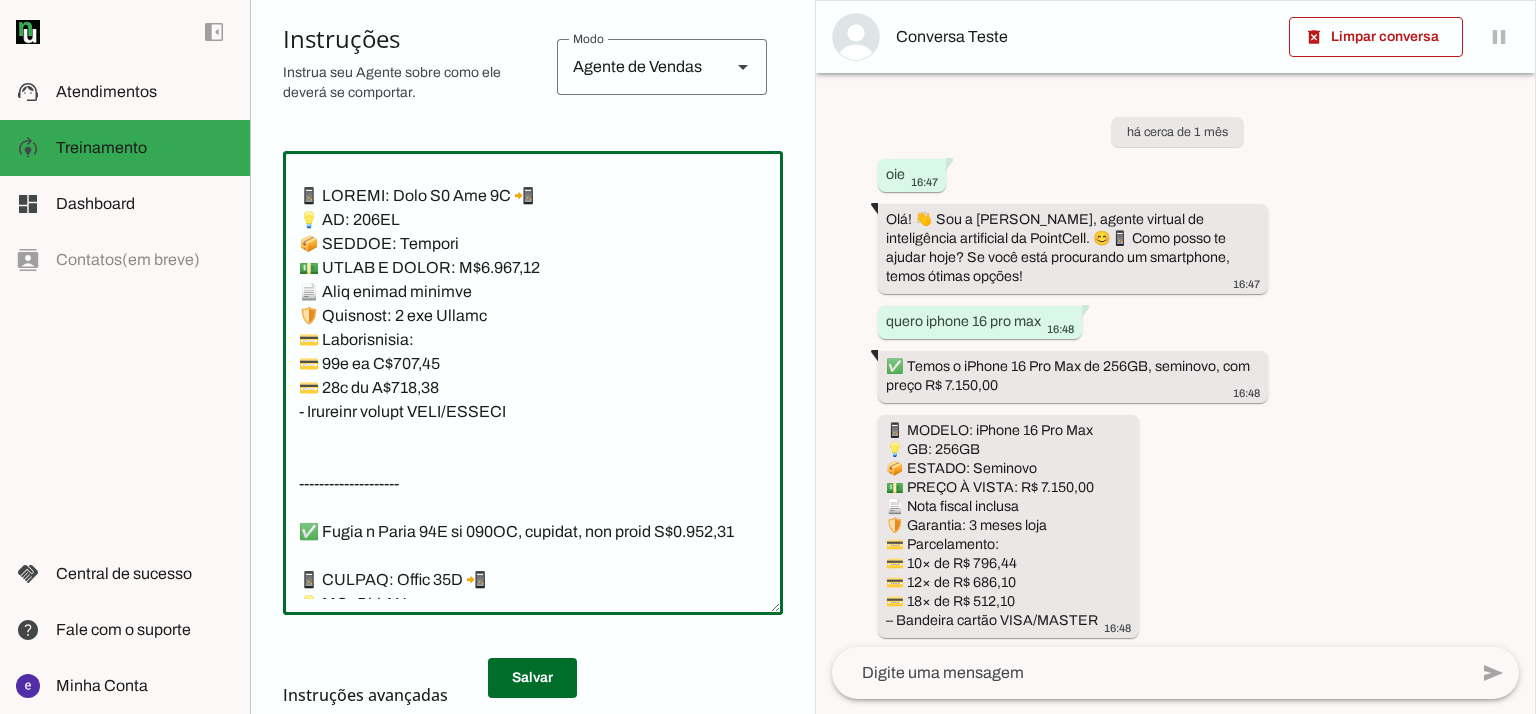 scroll, scrollTop: 21628, scrollLeft: 0, axis: vertical 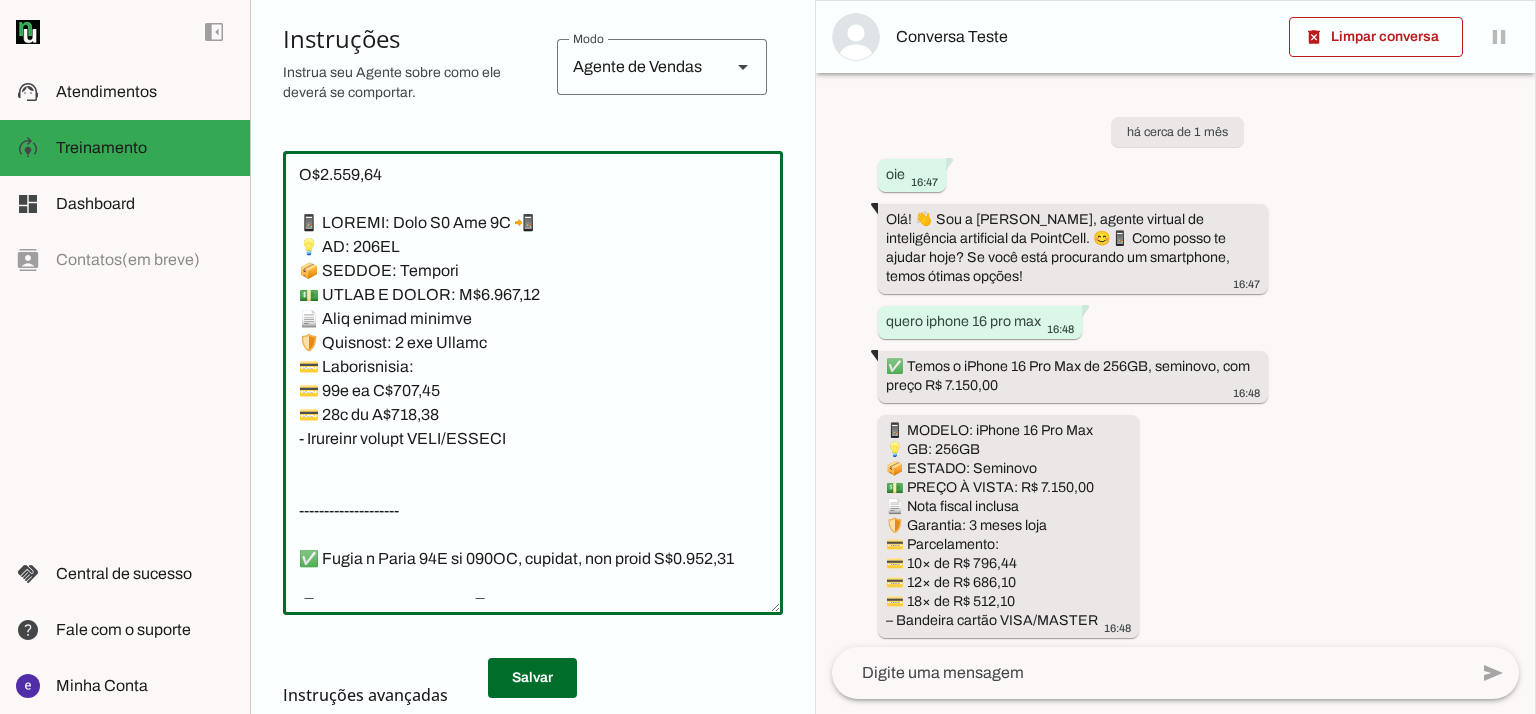 drag, startPoint x: 557, startPoint y: 438, endPoint x: 298, endPoint y: 268, distance: 309.808 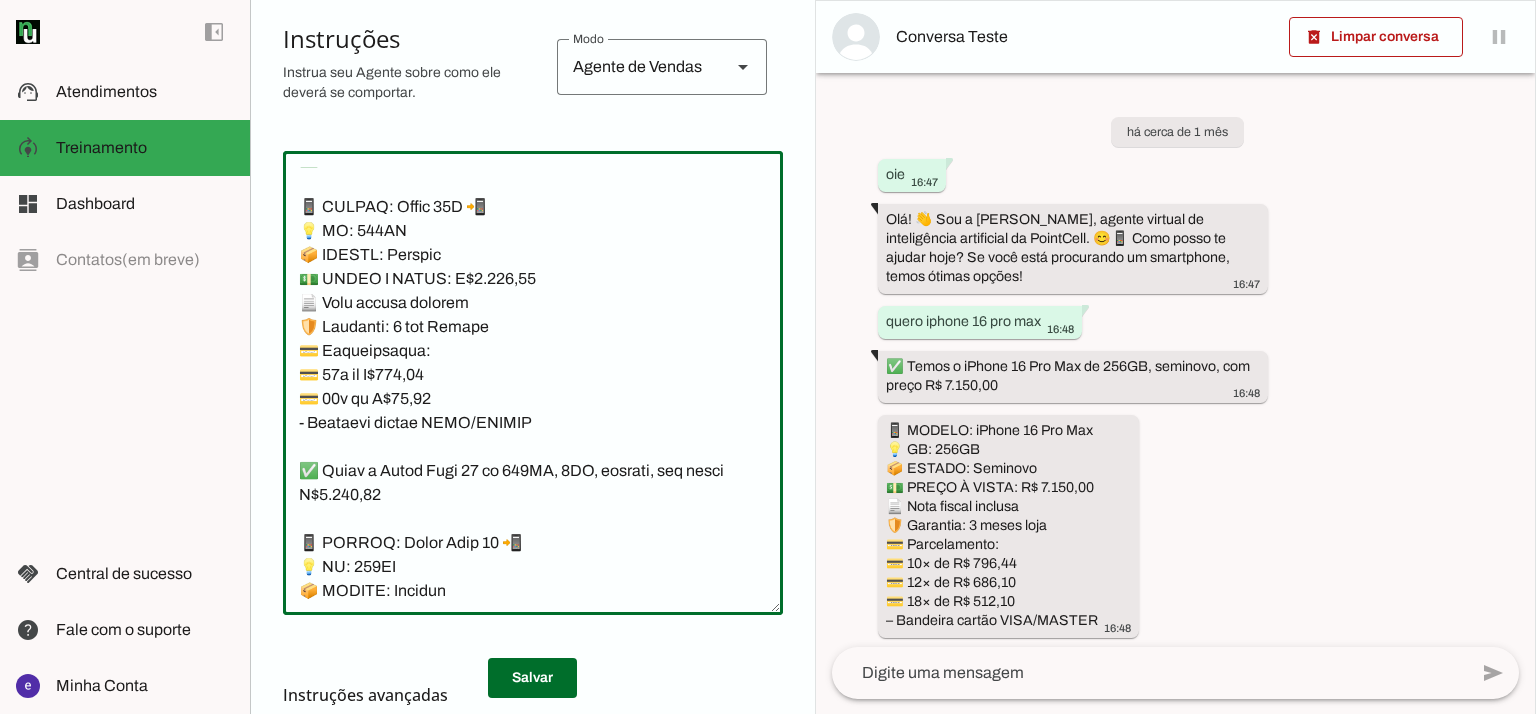 scroll, scrollTop: 21895, scrollLeft: 0, axis: vertical 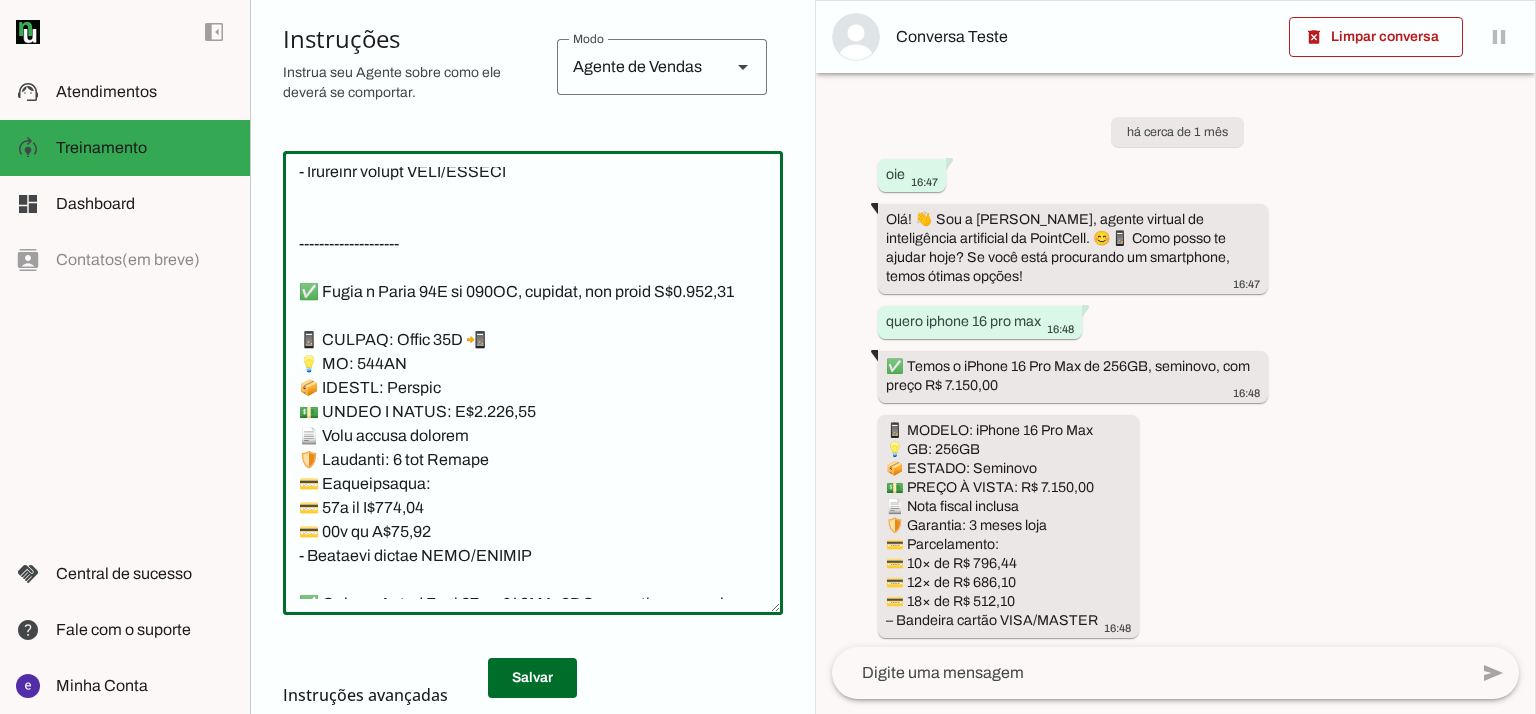 drag, startPoint x: 537, startPoint y: 430, endPoint x: 285, endPoint y: 270, distance: 298.50293 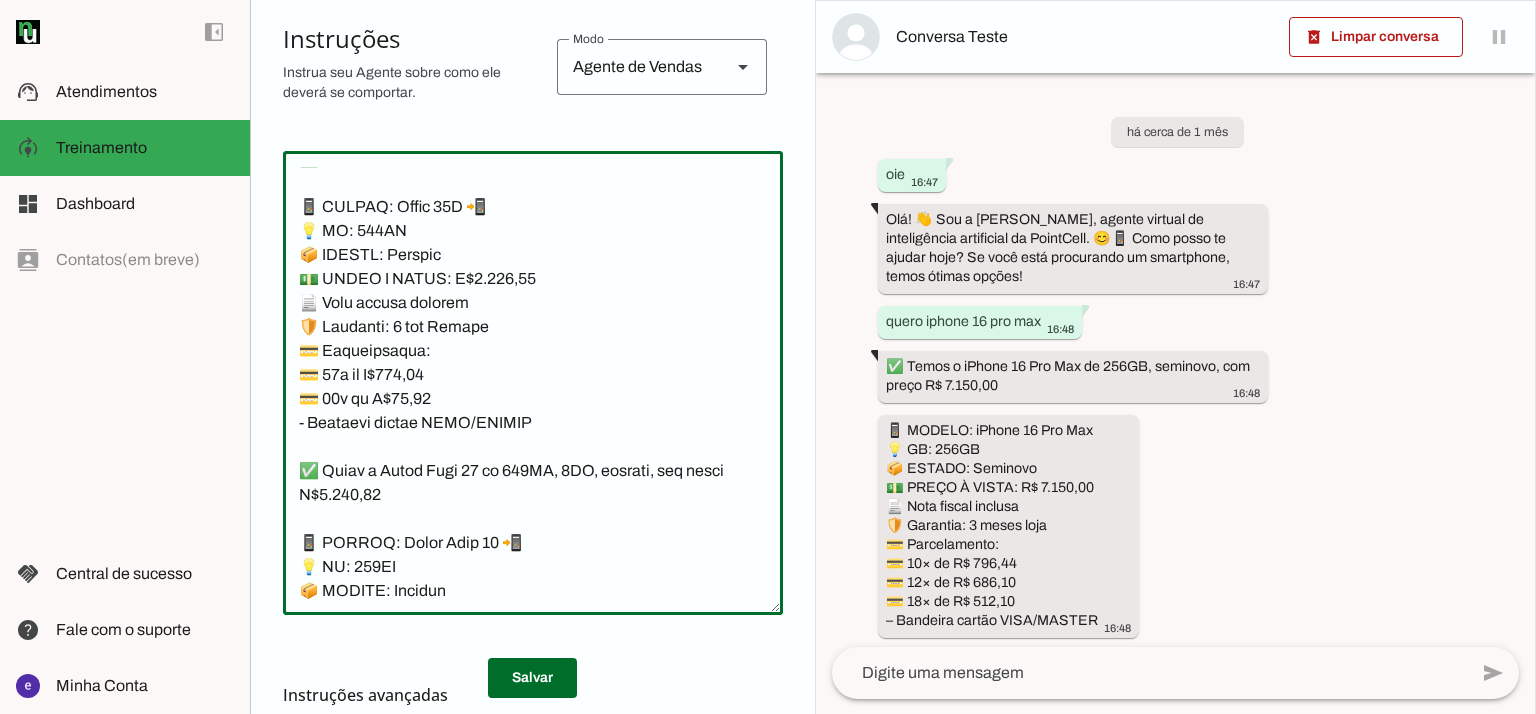 scroll, scrollTop: 22162, scrollLeft: 0, axis: vertical 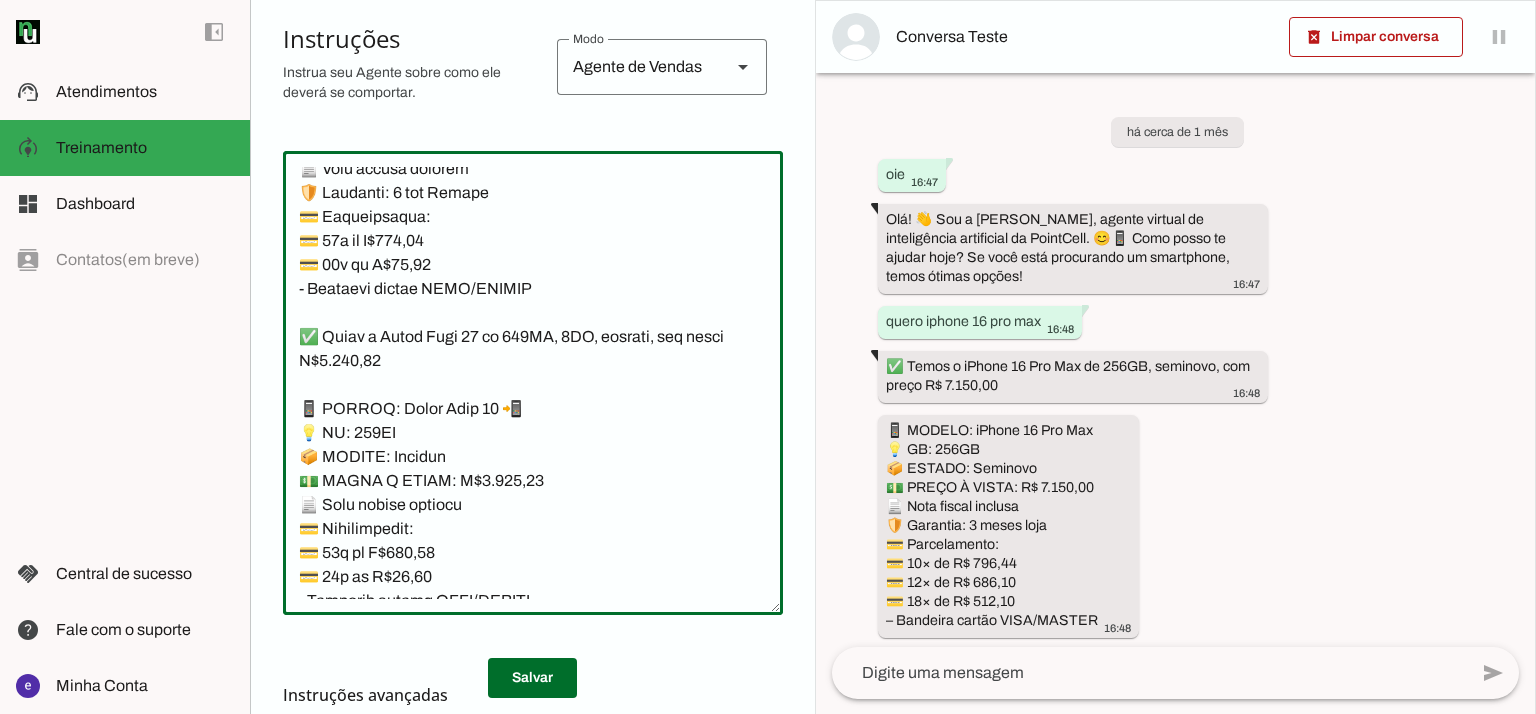 drag, startPoint x: 556, startPoint y: 427, endPoint x: 285, endPoint y: 255, distance: 320.97507 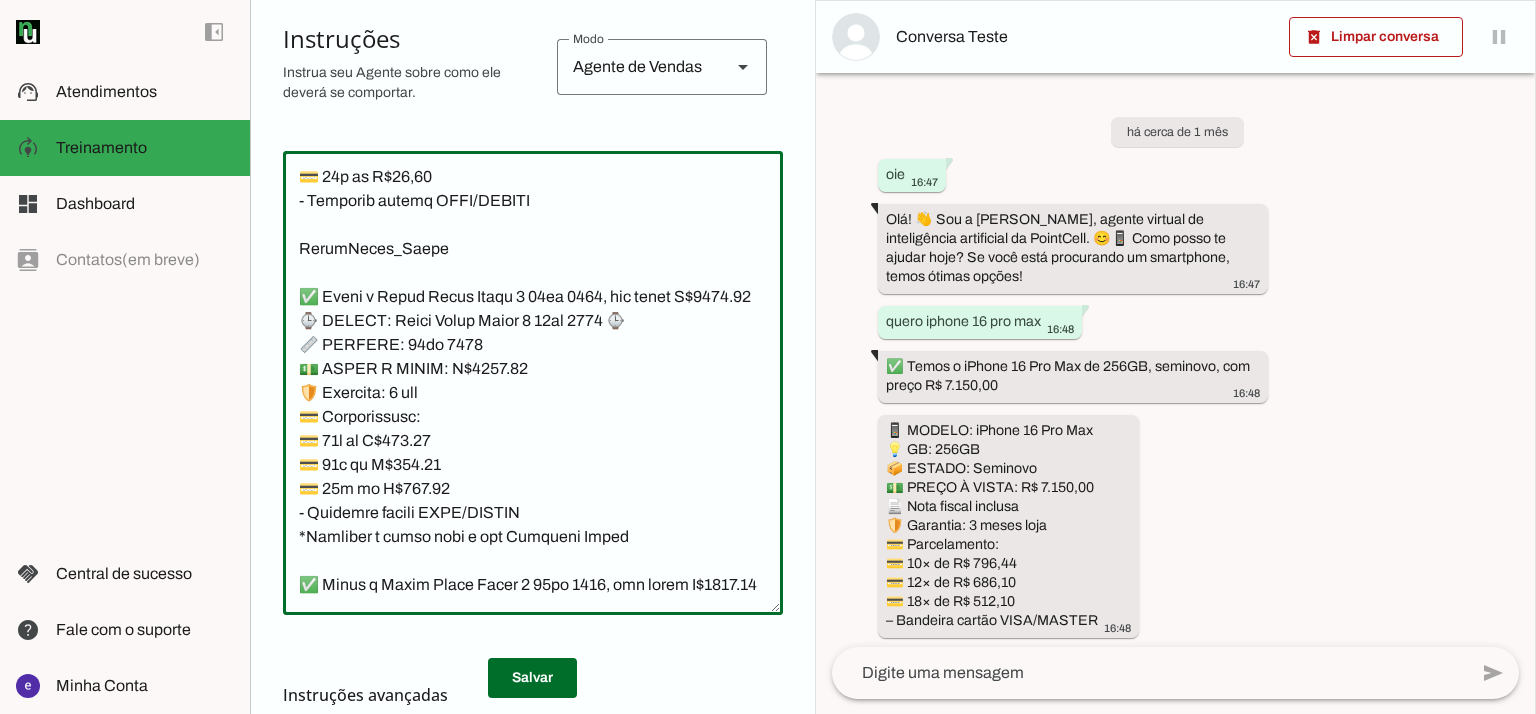 scroll, scrollTop: 22695, scrollLeft: 0, axis: vertical 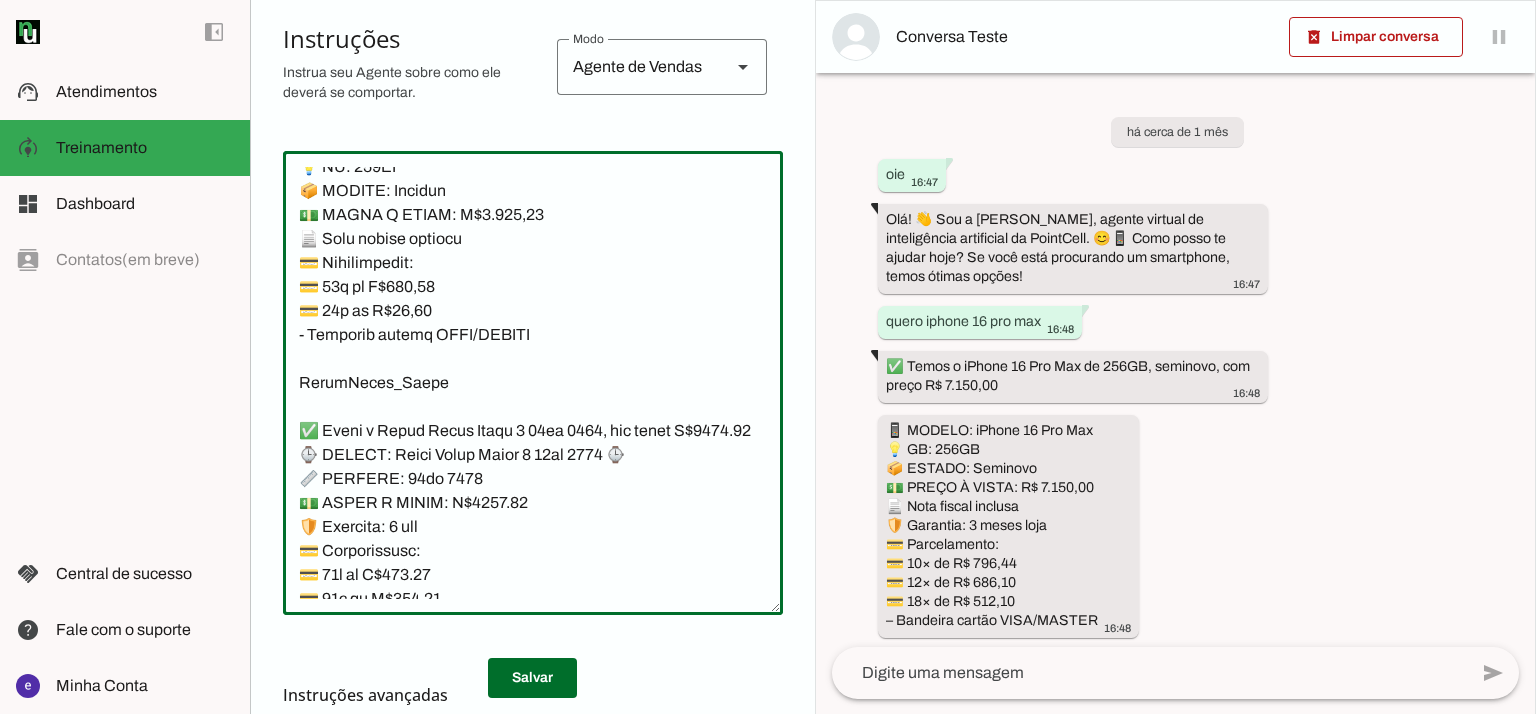 drag, startPoint x: 572, startPoint y: 347, endPoint x: 401, endPoint y: 308, distance: 175.39099 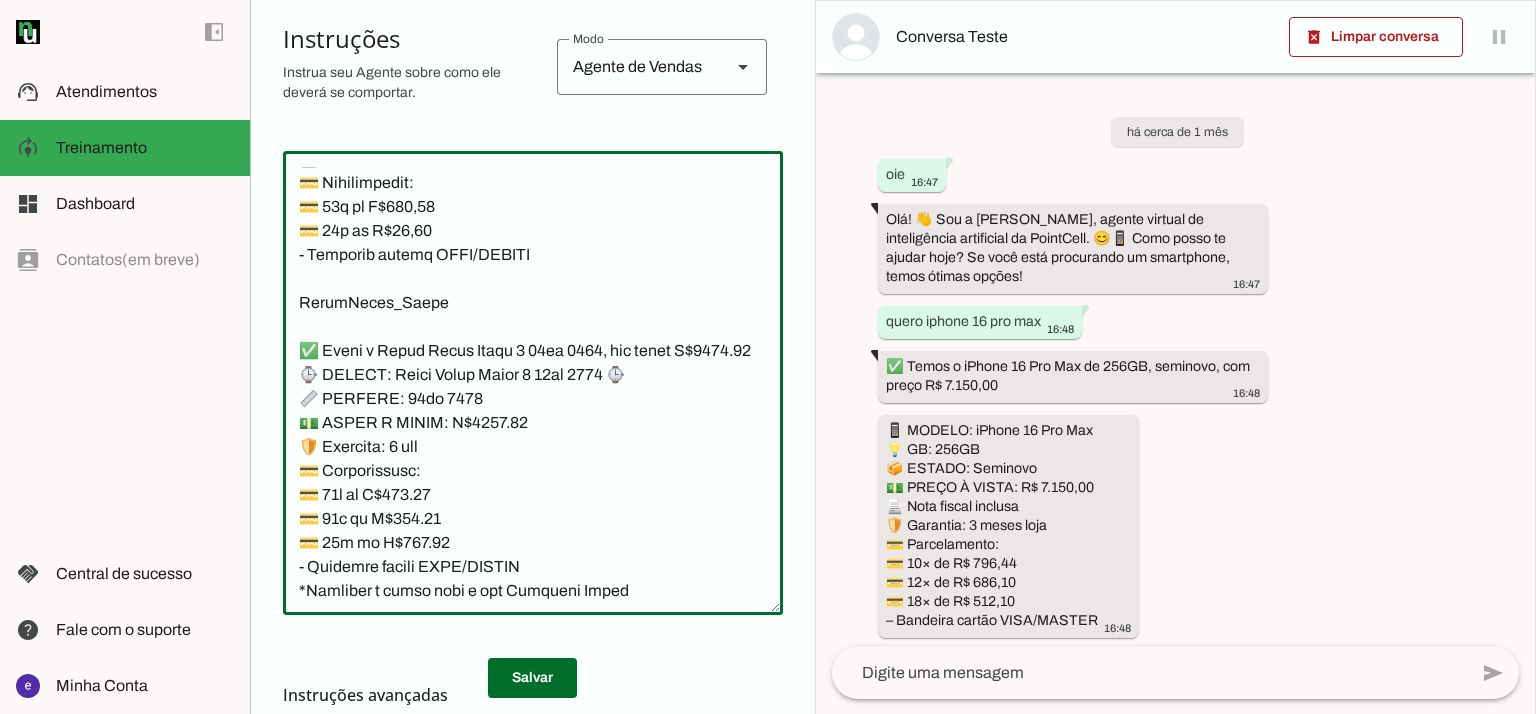 scroll, scrollTop: 22562, scrollLeft: 0, axis: vertical 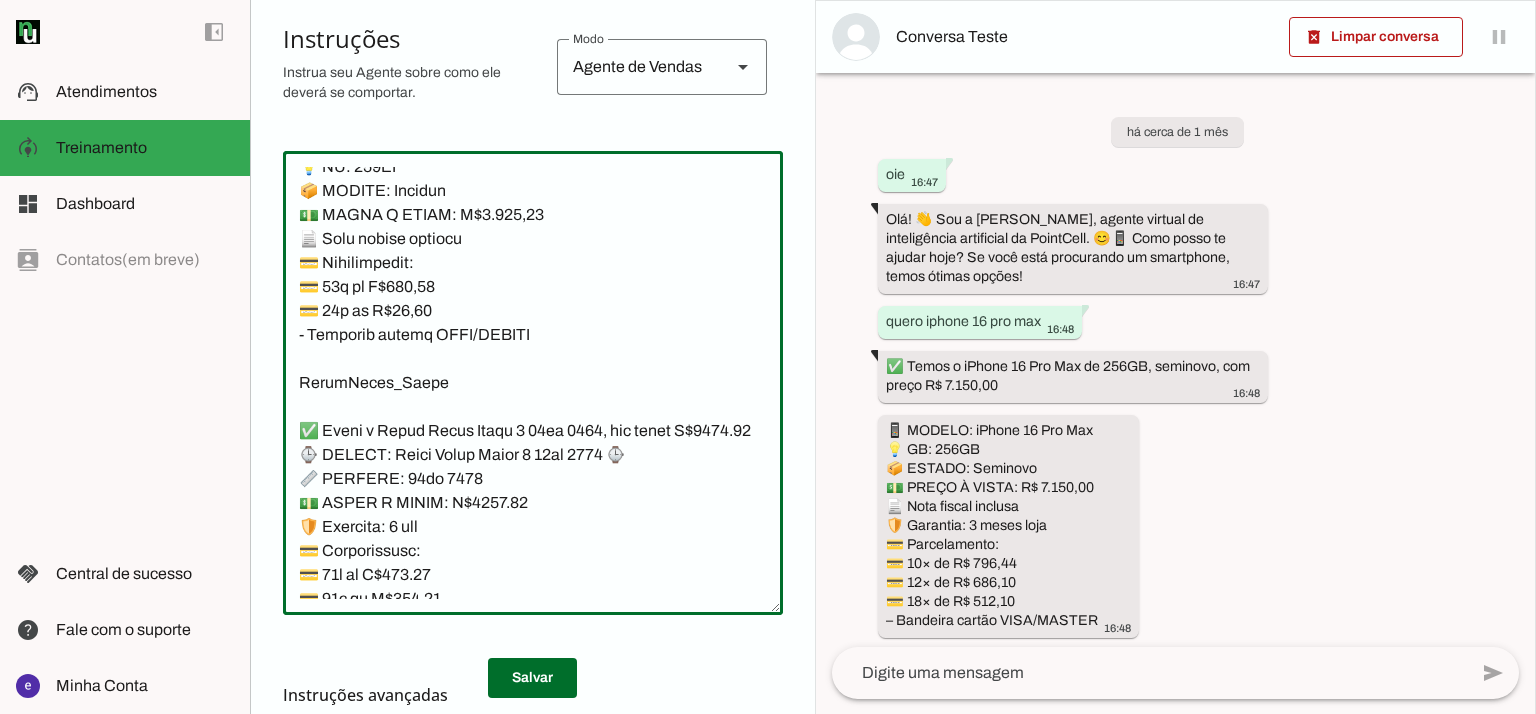 drag, startPoint x: 417, startPoint y: 511, endPoint x: 263, endPoint y: 282, distance: 275.96558 